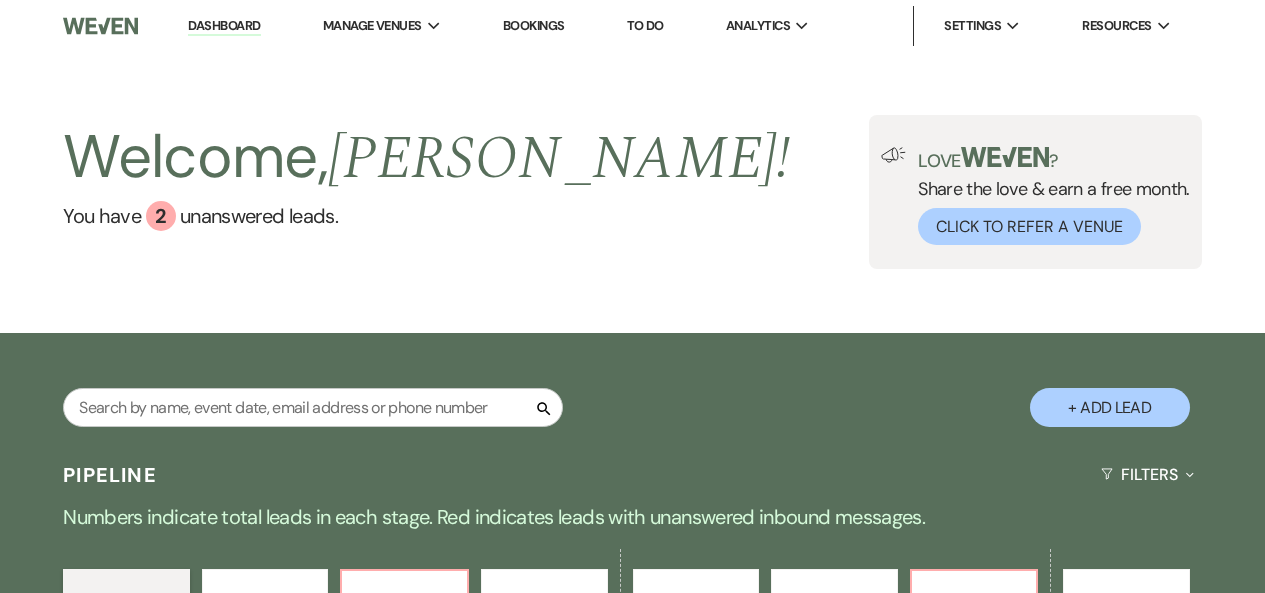 scroll, scrollTop: 400, scrollLeft: 0, axis: vertical 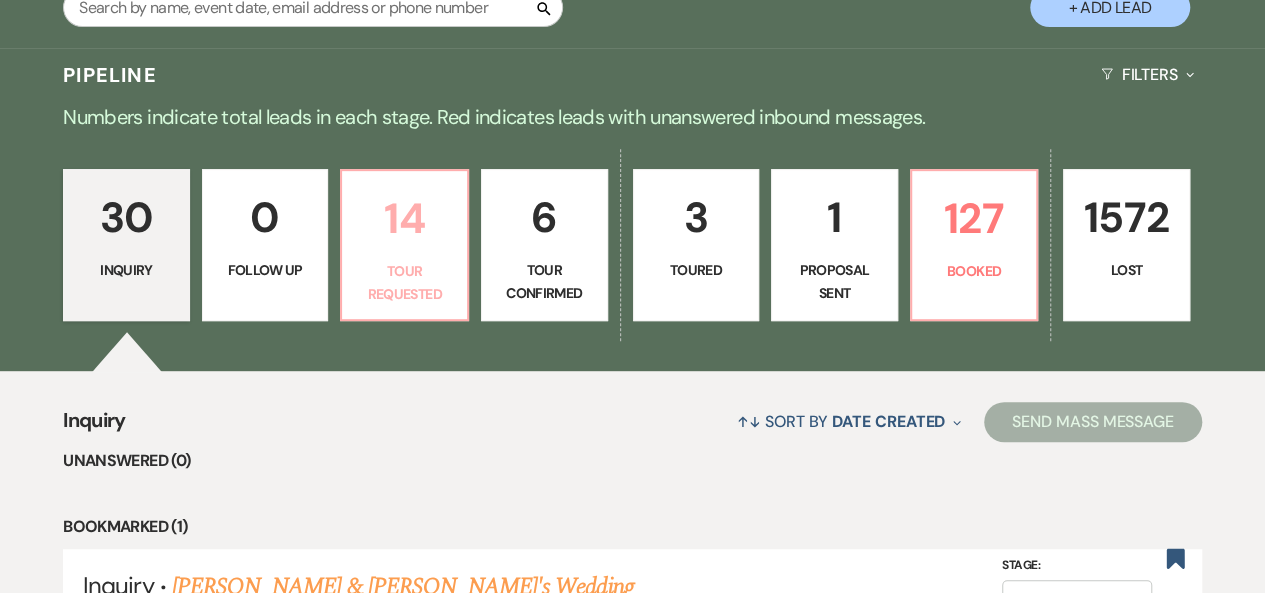click on "Tour Requested" at bounding box center [404, 282] 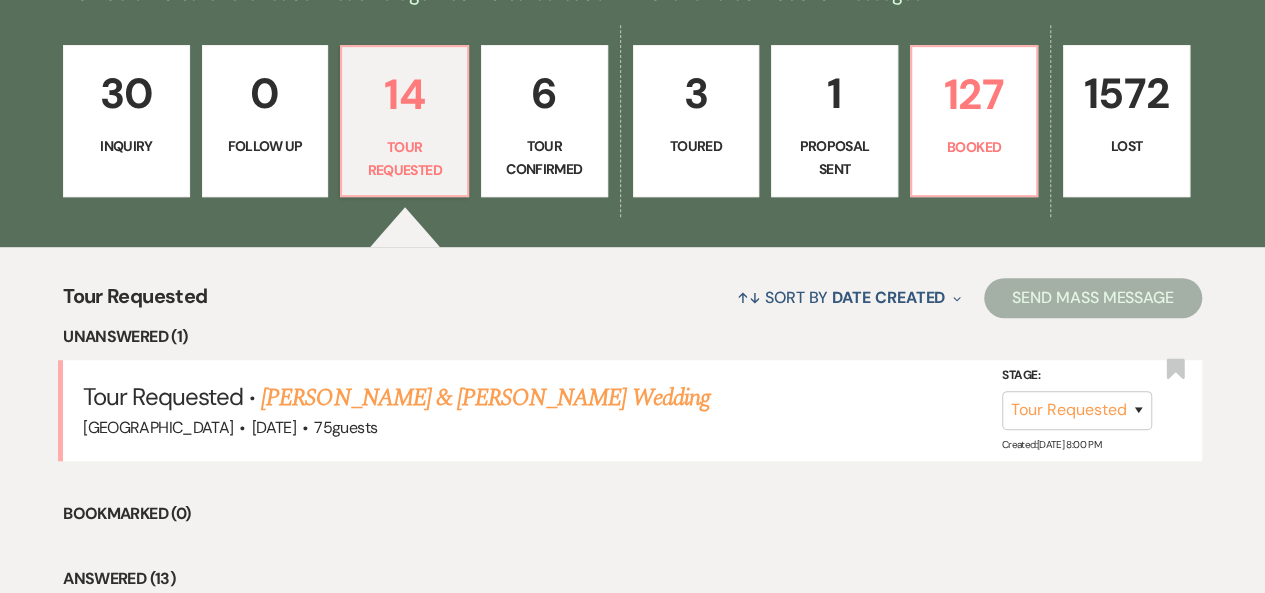 scroll, scrollTop: 700, scrollLeft: 0, axis: vertical 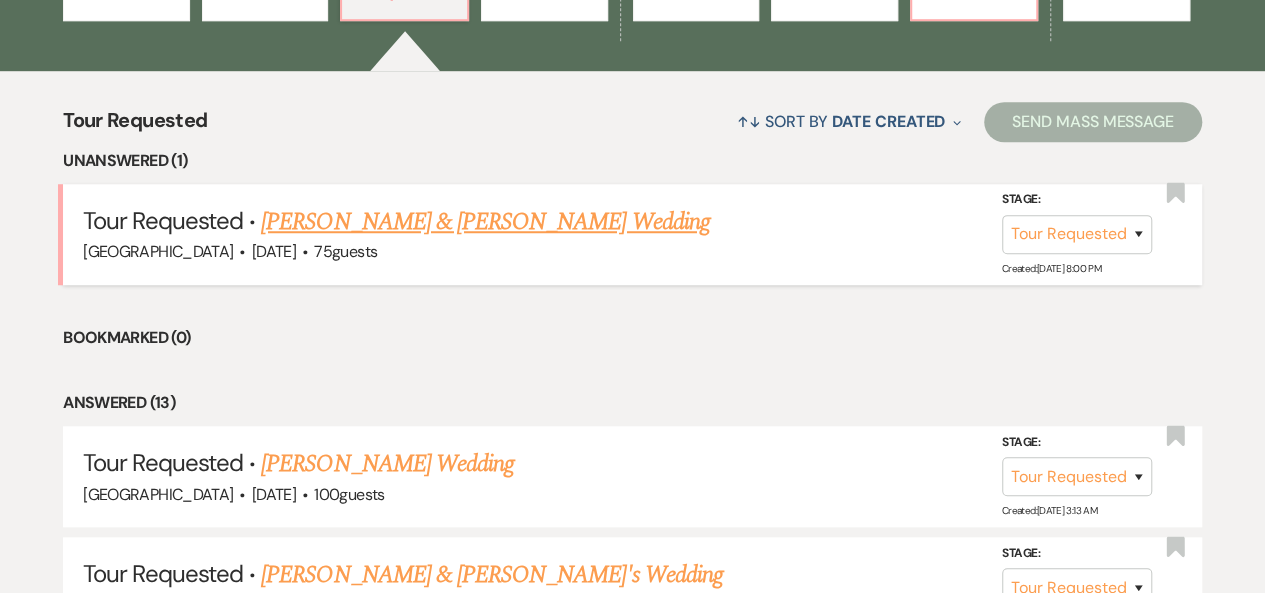 click on "[PERSON_NAME] & [PERSON_NAME] Wedding" at bounding box center (485, 222) 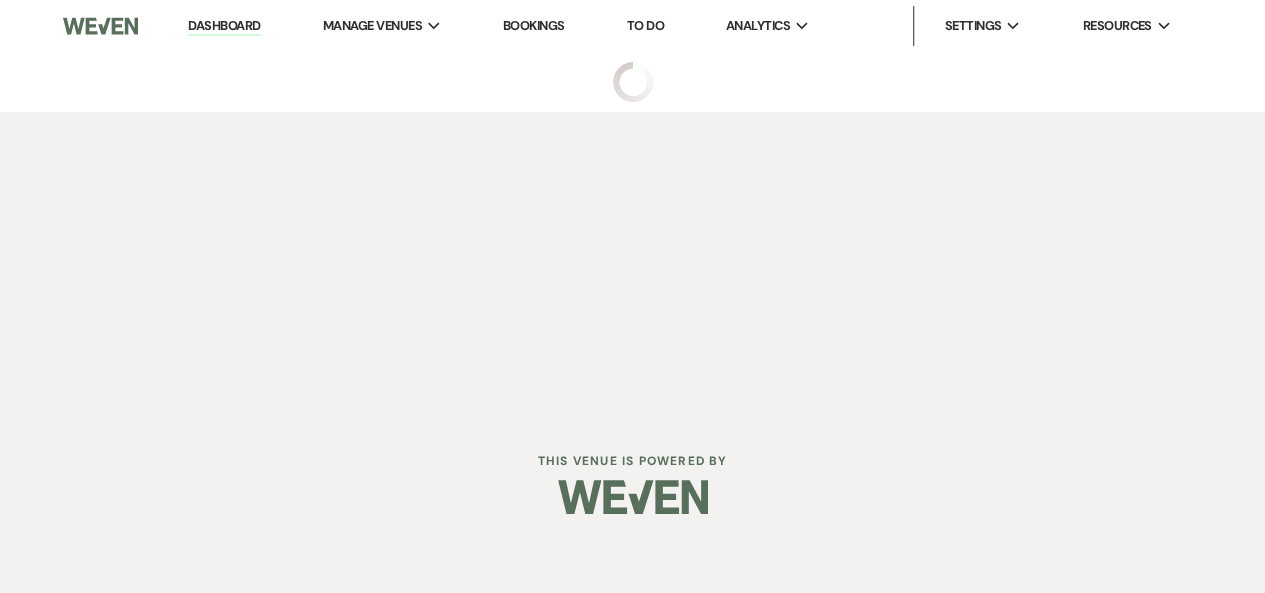 scroll, scrollTop: 0, scrollLeft: 0, axis: both 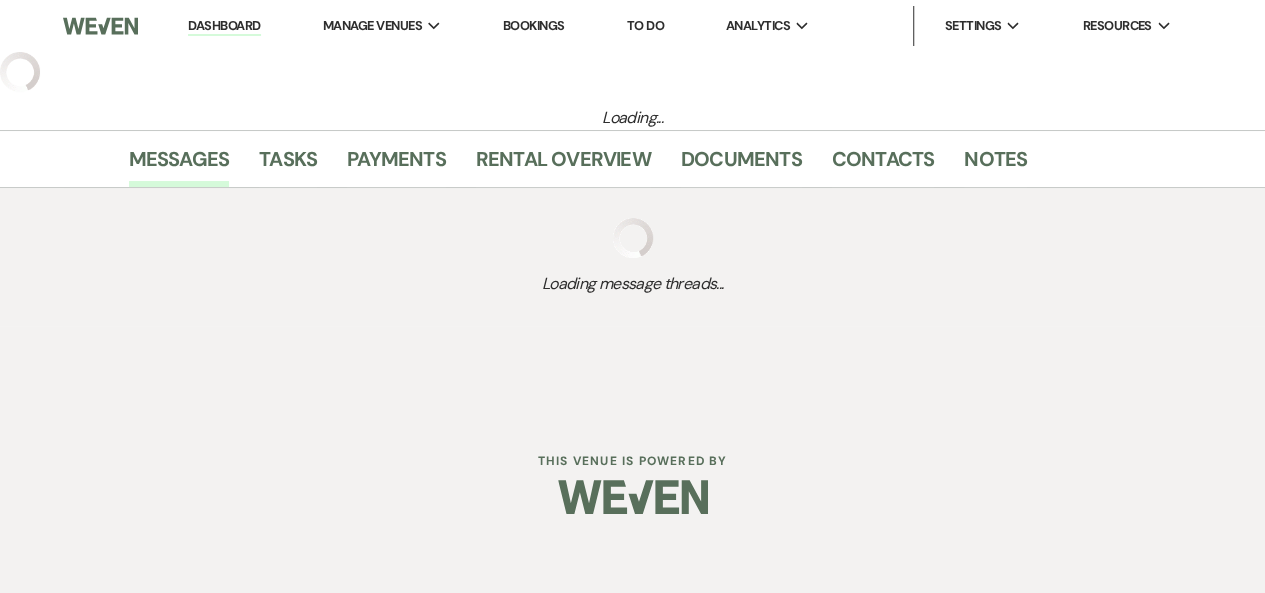 select on "2" 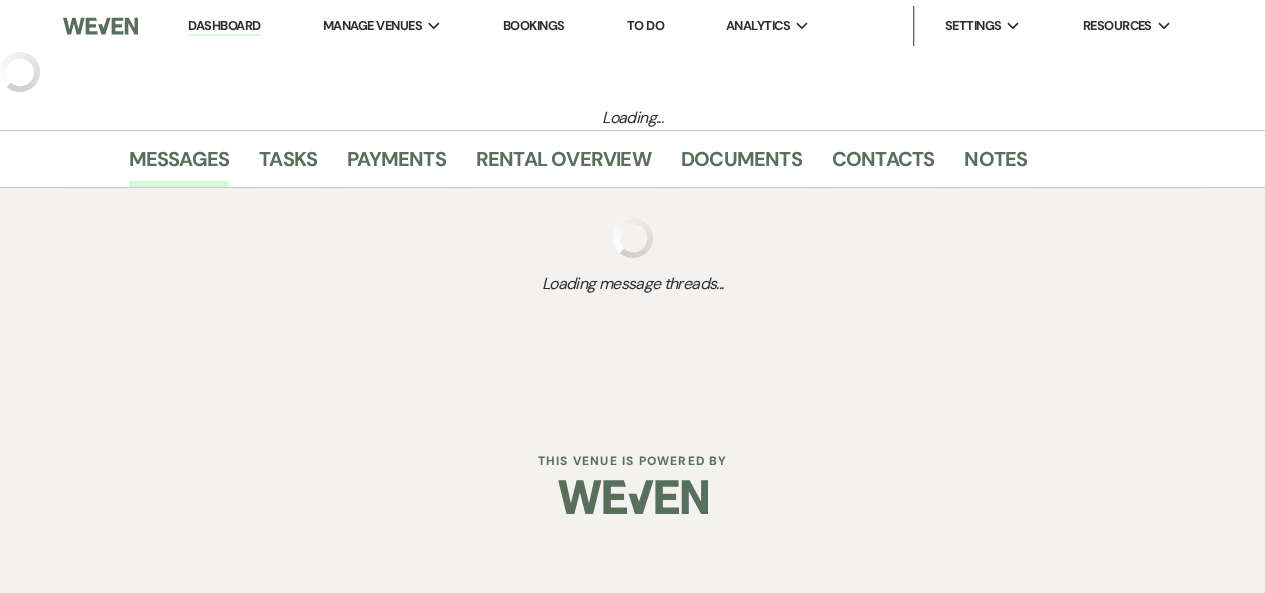 select on "1" 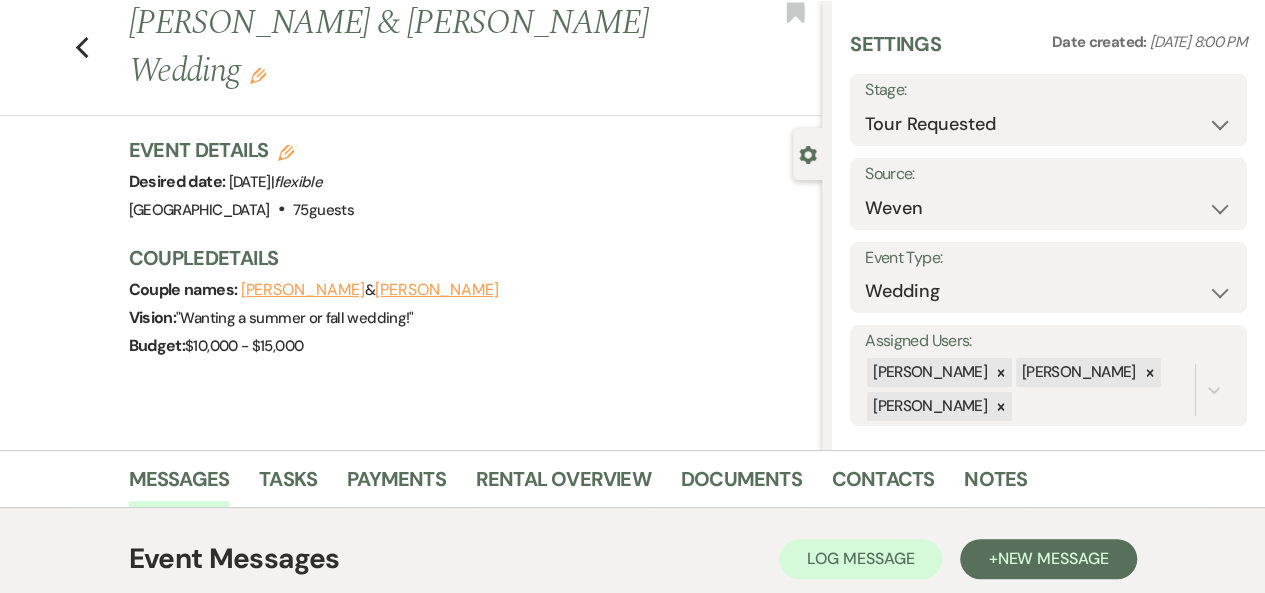 scroll, scrollTop: 0, scrollLeft: 0, axis: both 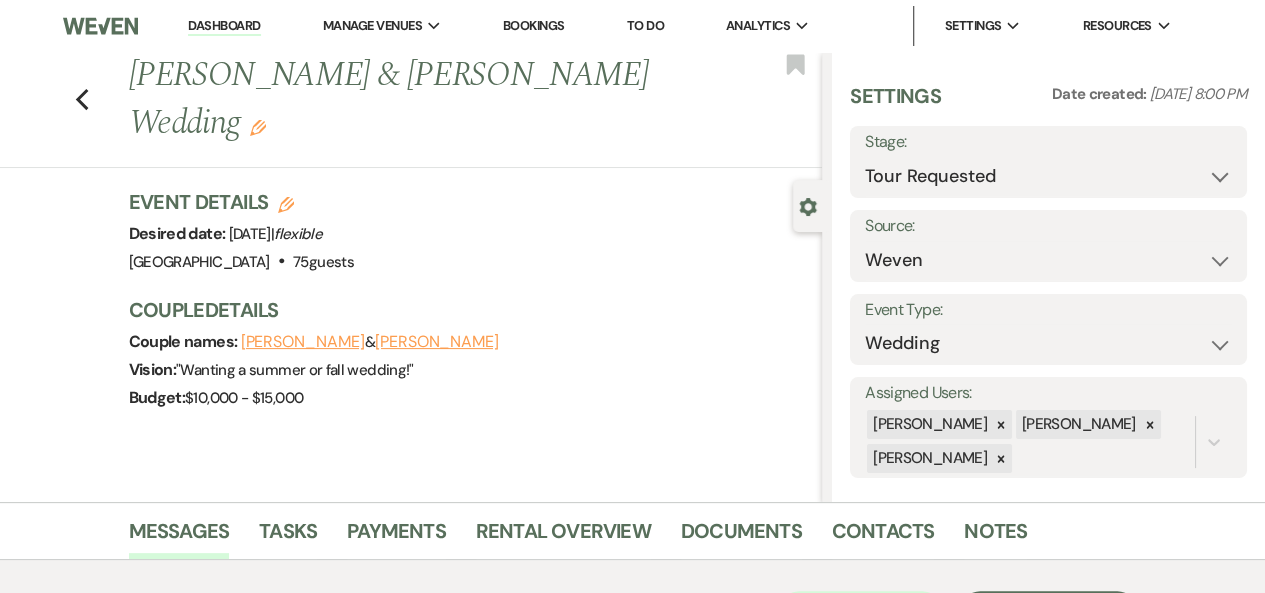 click on "Dashboard" at bounding box center (224, 26) 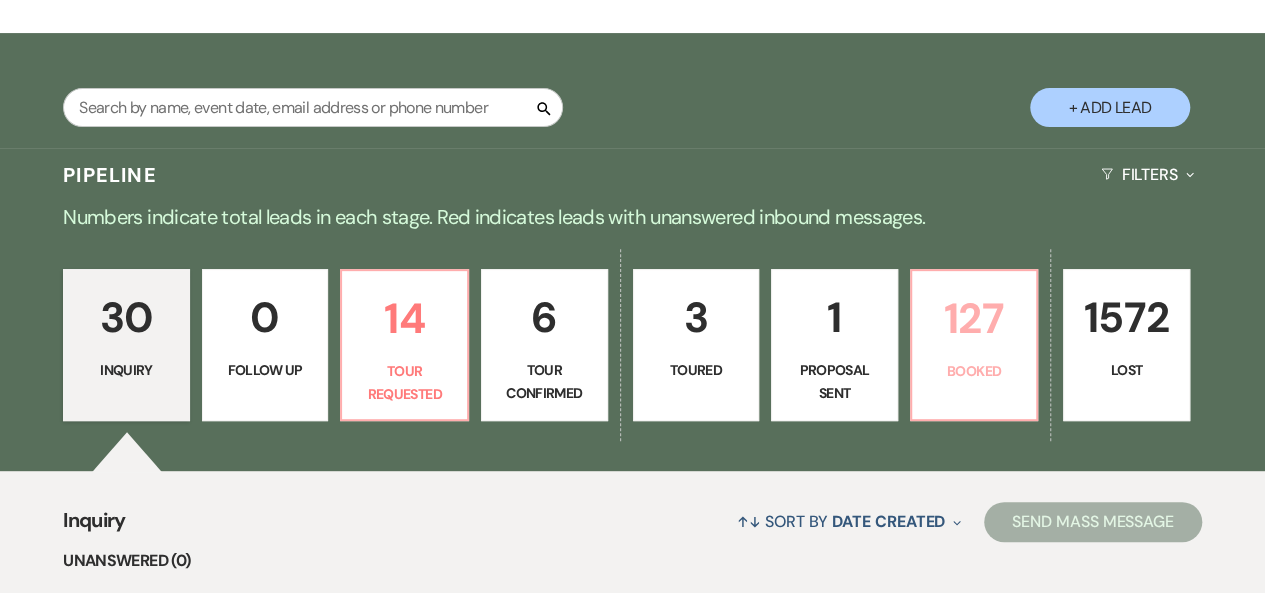 click on "127 Booked" at bounding box center (974, 345) 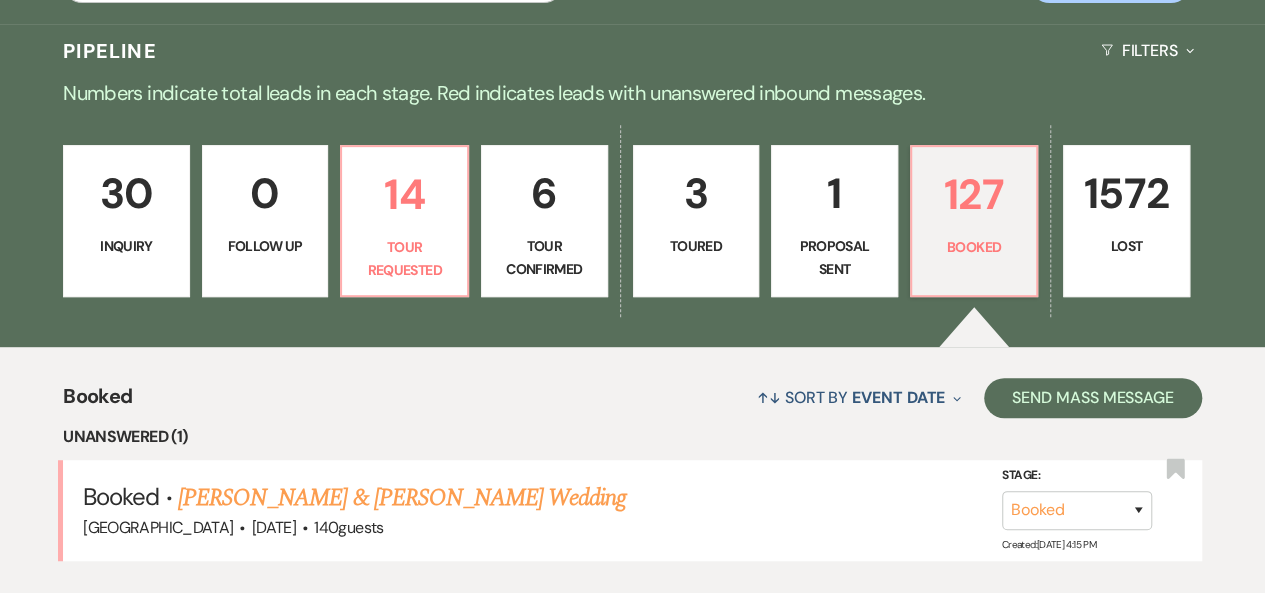 scroll, scrollTop: 724, scrollLeft: 0, axis: vertical 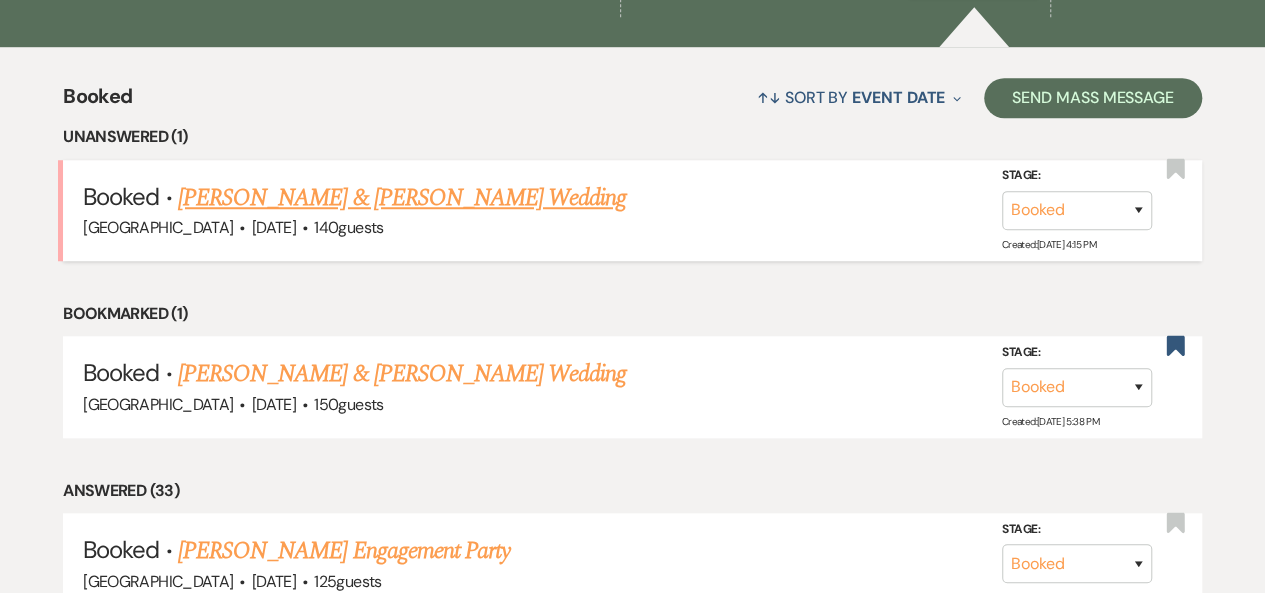 click on "[PERSON_NAME] & [PERSON_NAME] Wedding" at bounding box center [402, 198] 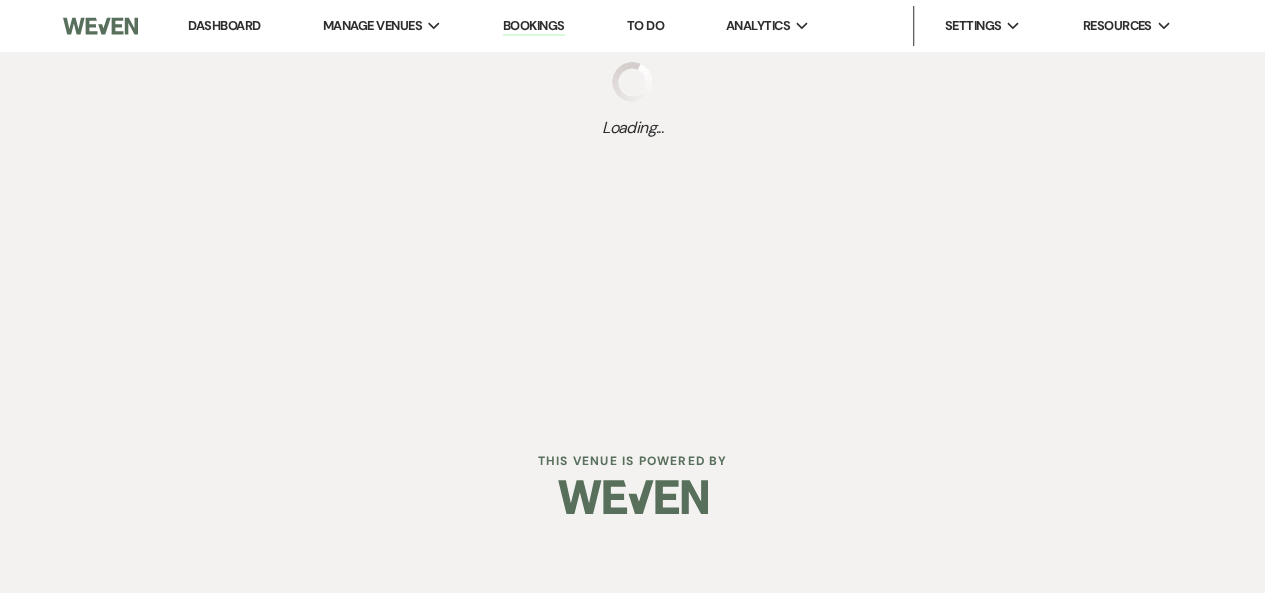 scroll, scrollTop: 0, scrollLeft: 0, axis: both 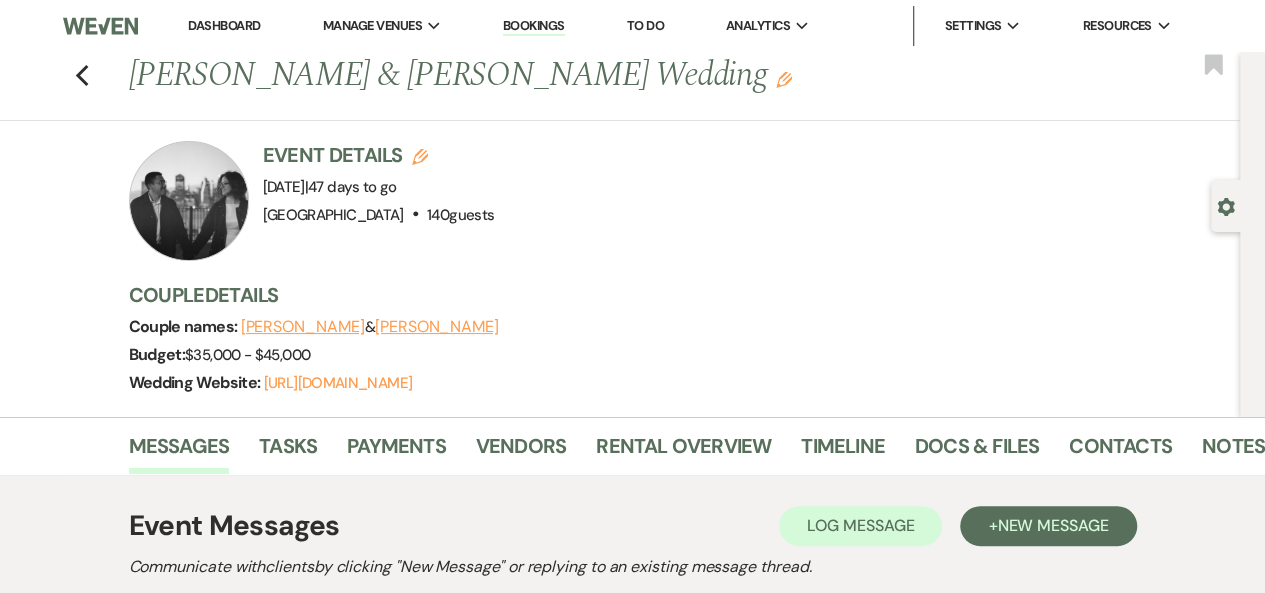 click on "Dashboard" at bounding box center [224, 26] 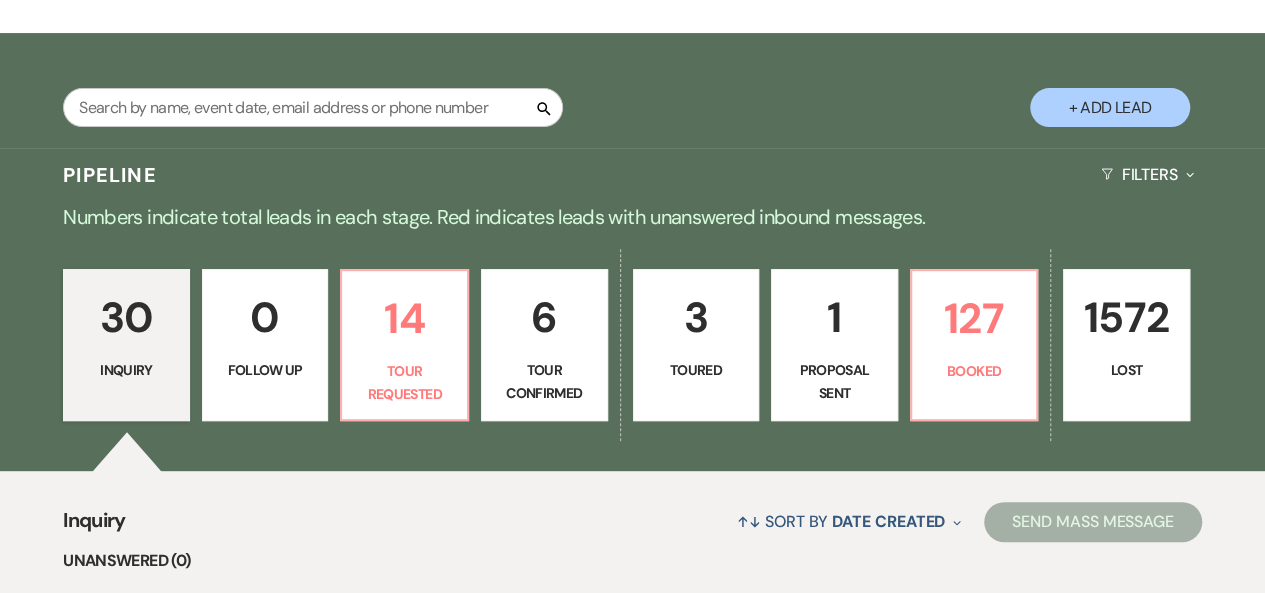 scroll, scrollTop: 400, scrollLeft: 0, axis: vertical 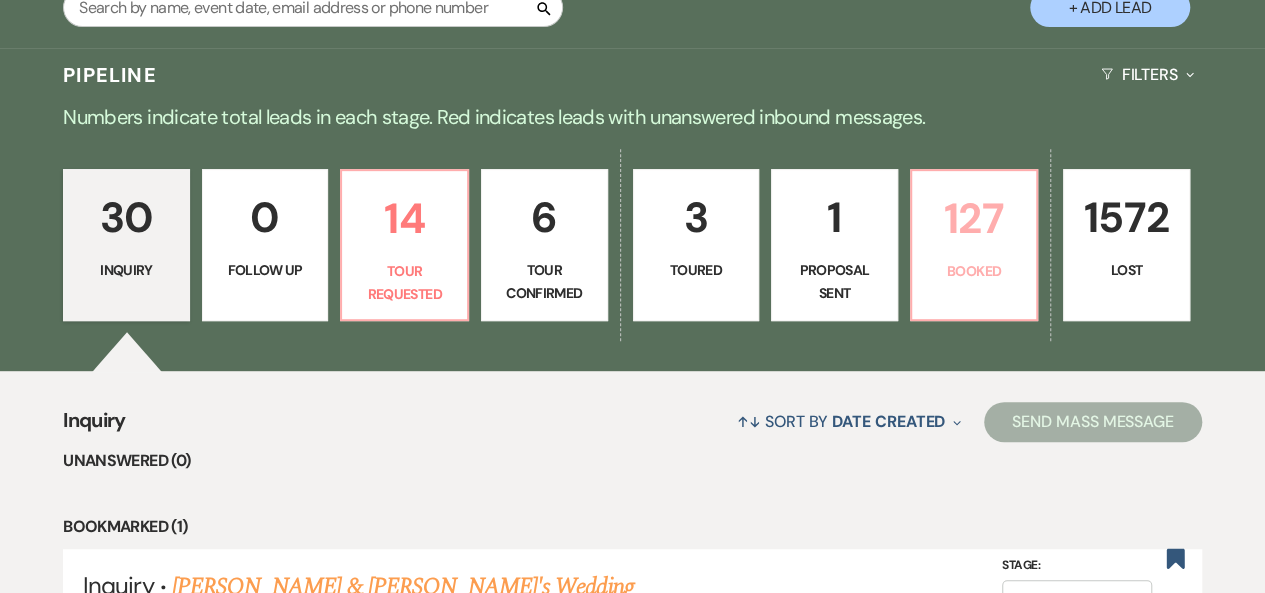 click on "Booked" at bounding box center [974, 271] 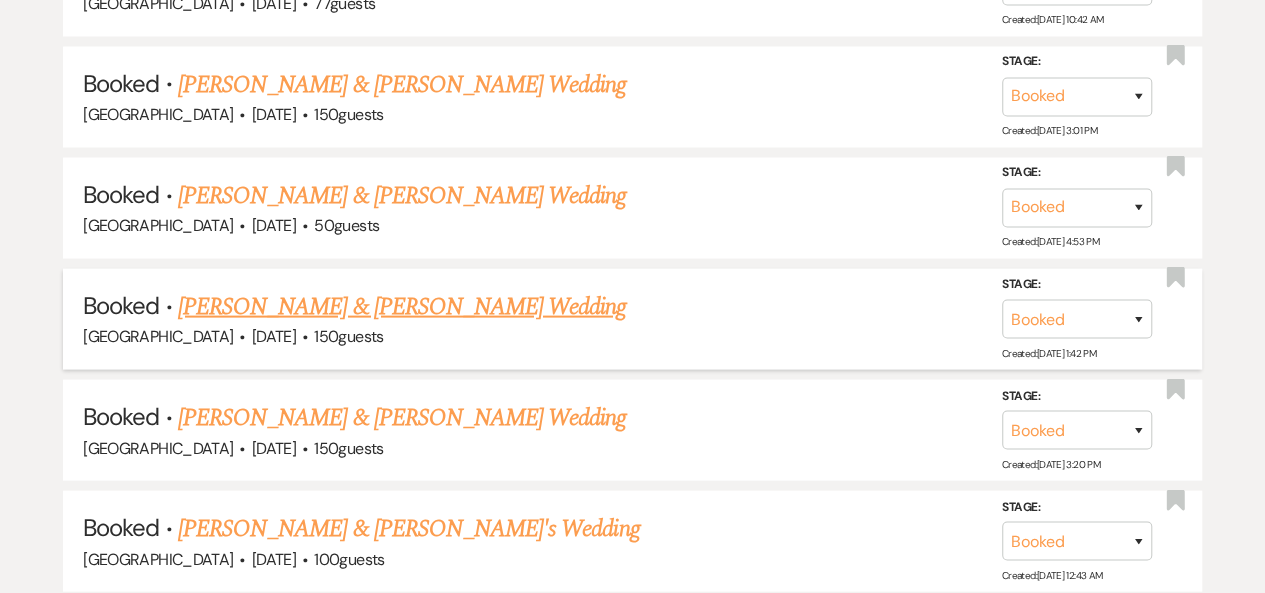 scroll, scrollTop: 2000, scrollLeft: 0, axis: vertical 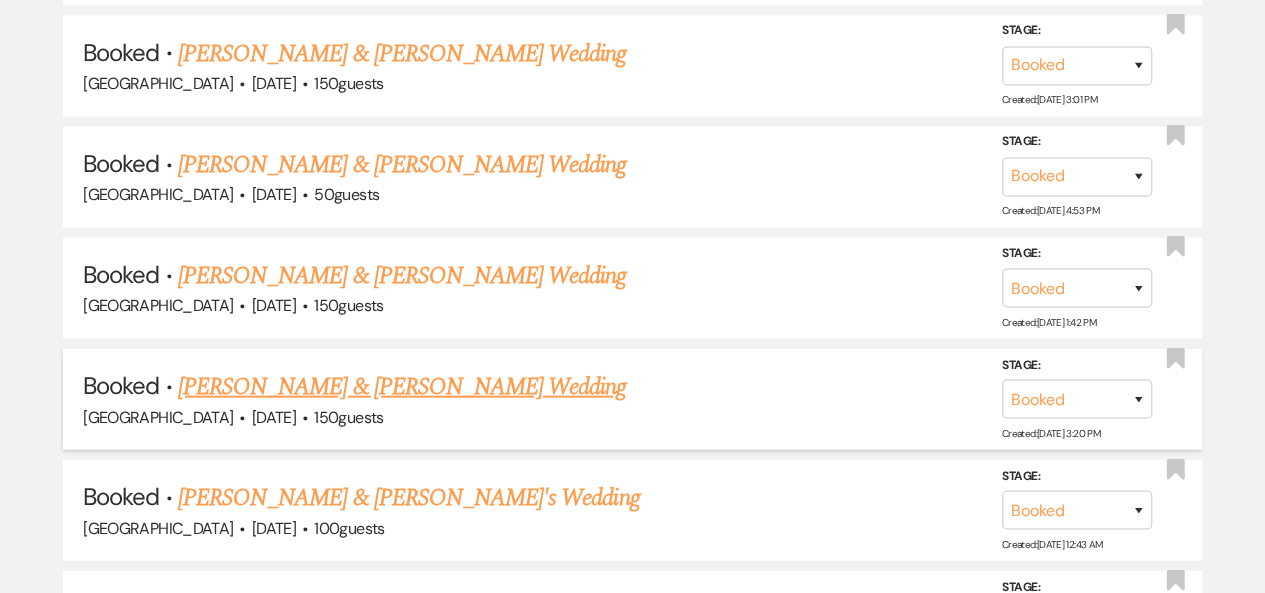 click on "[PERSON_NAME] & [PERSON_NAME] Wedding" at bounding box center (402, 387) 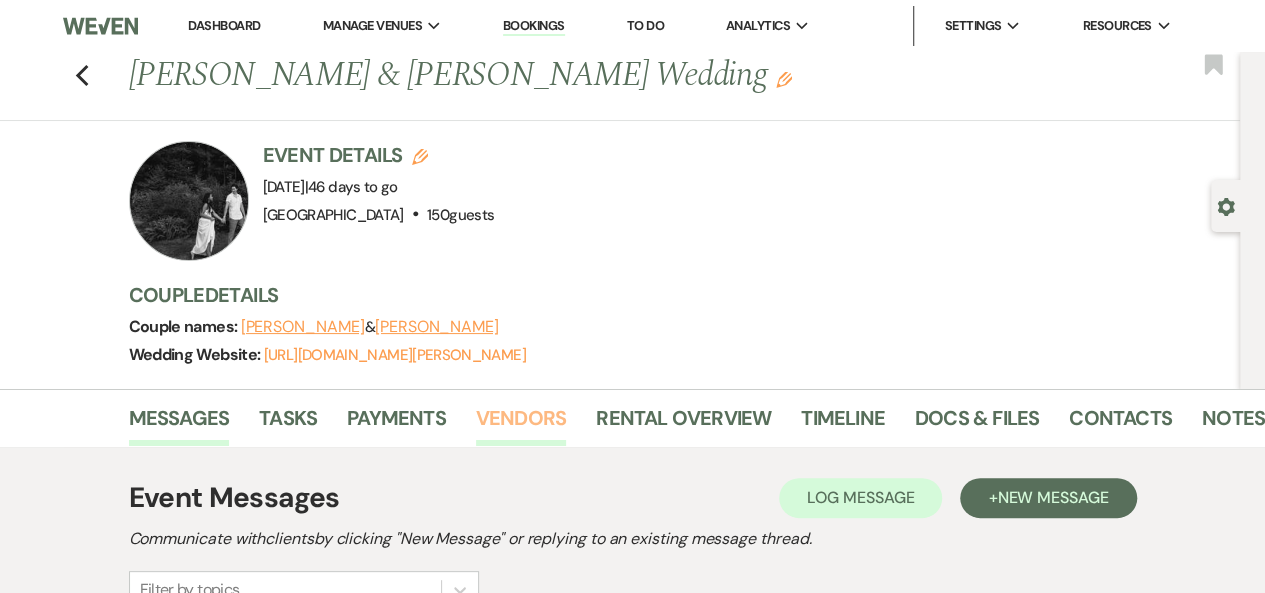 click on "Vendors" at bounding box center [521, 424] 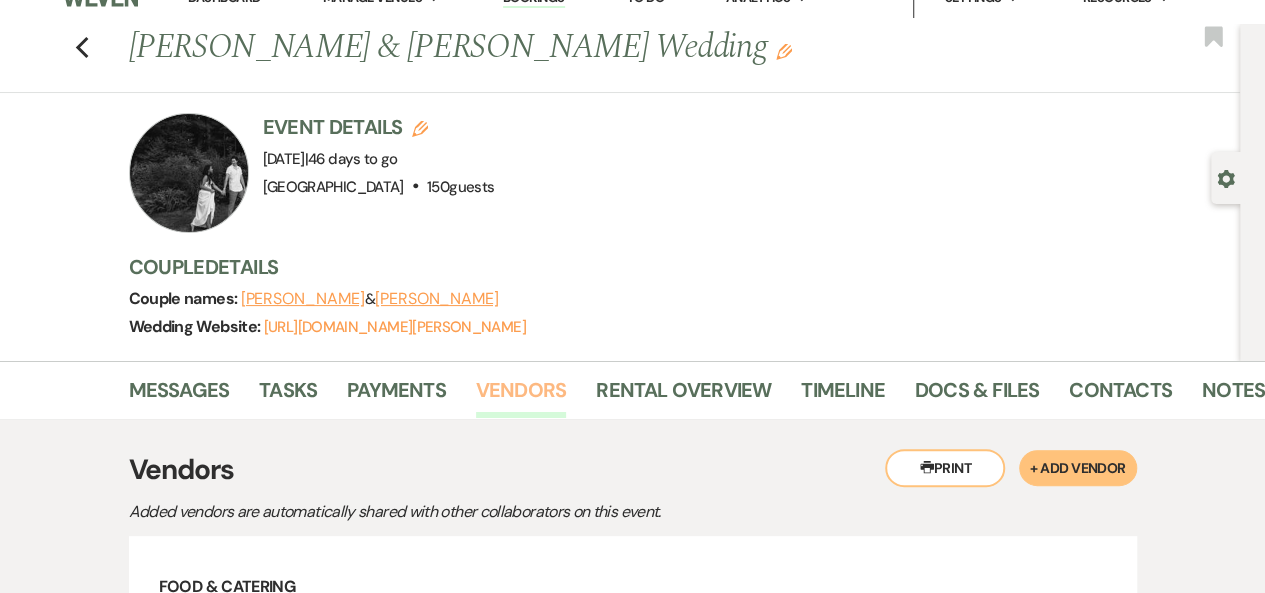 scroll, scrollTop: 0, scrollLeft: 0, axis: both 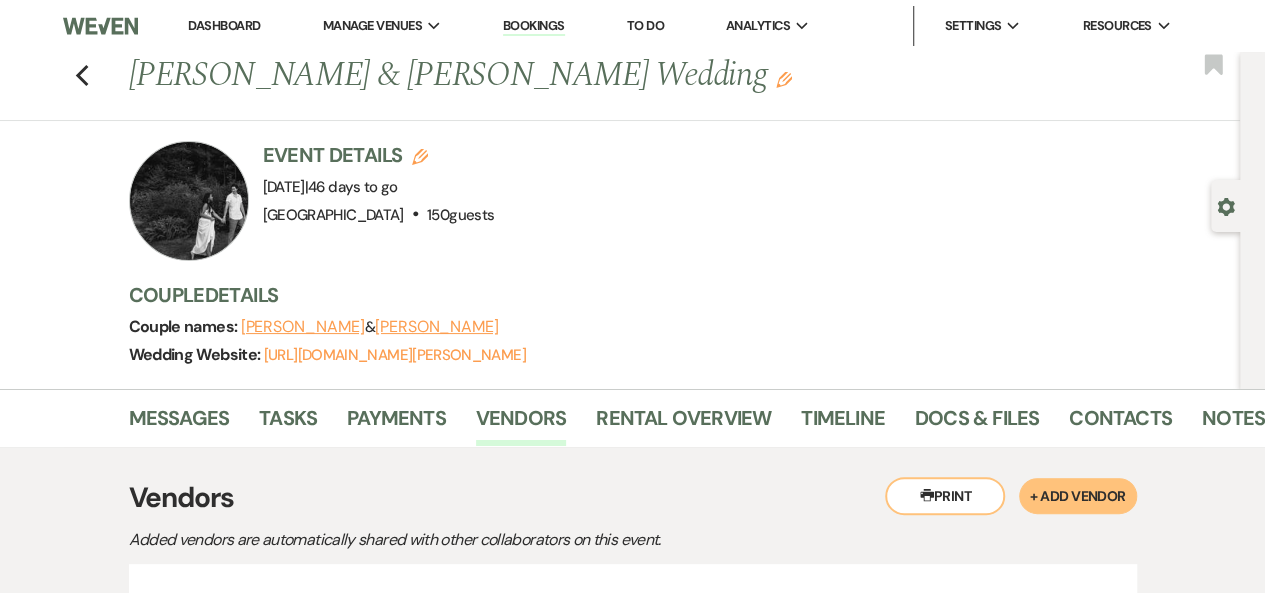 click on "Dashboard" at bounding box center [224, 25] 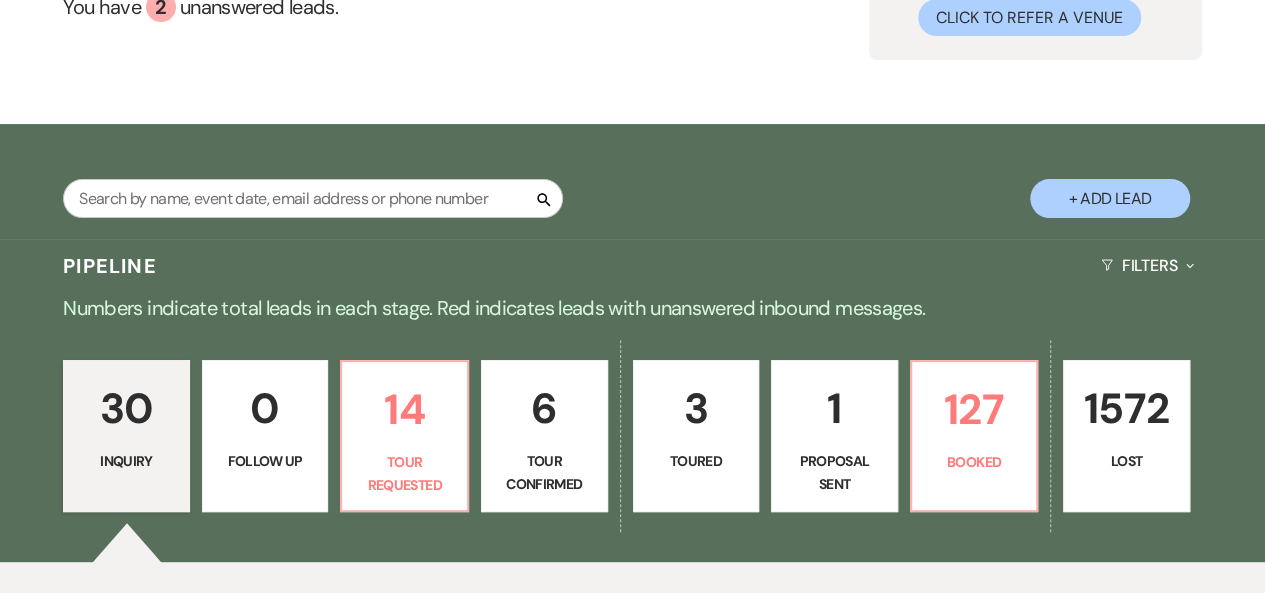 scroll, scrollTop: 300, scrollLeft: 0, axis: vertical 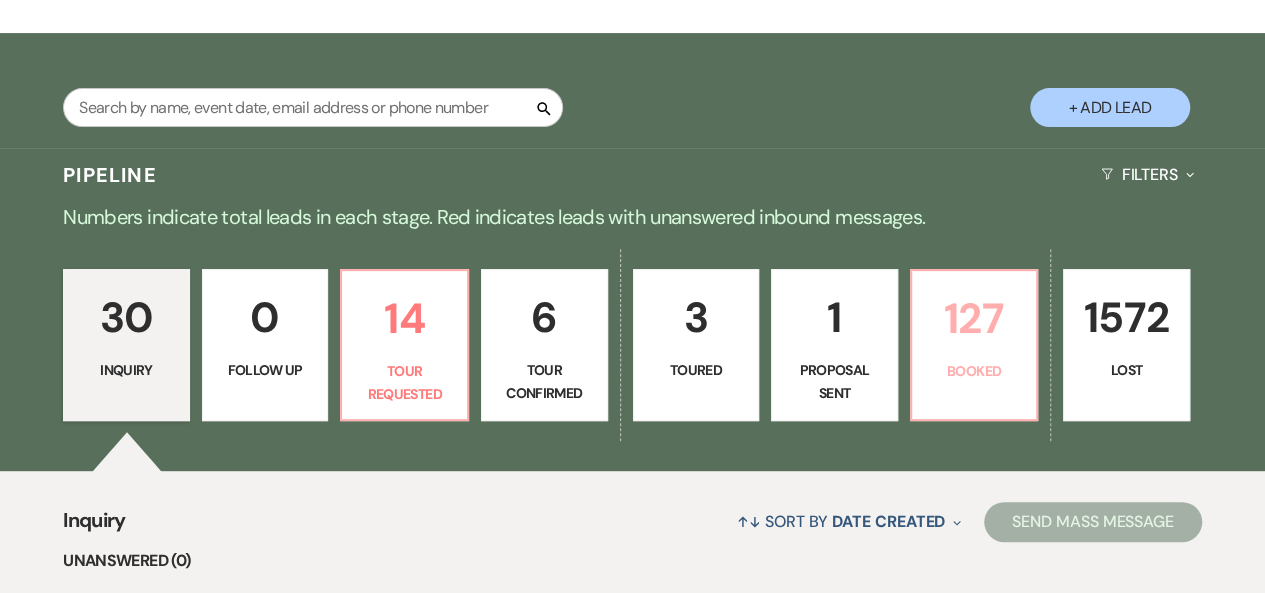 click on "127" at bounding box center [974, 318] 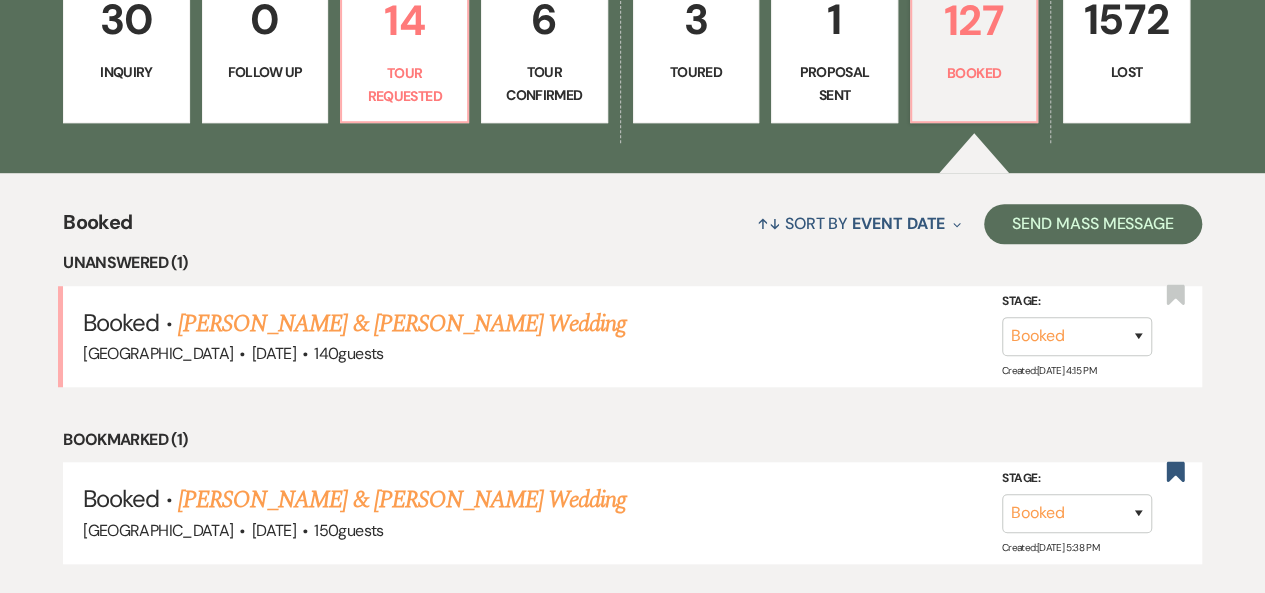 scroll, scrollTop: 600, scrollLeft: 0, axis: vertical 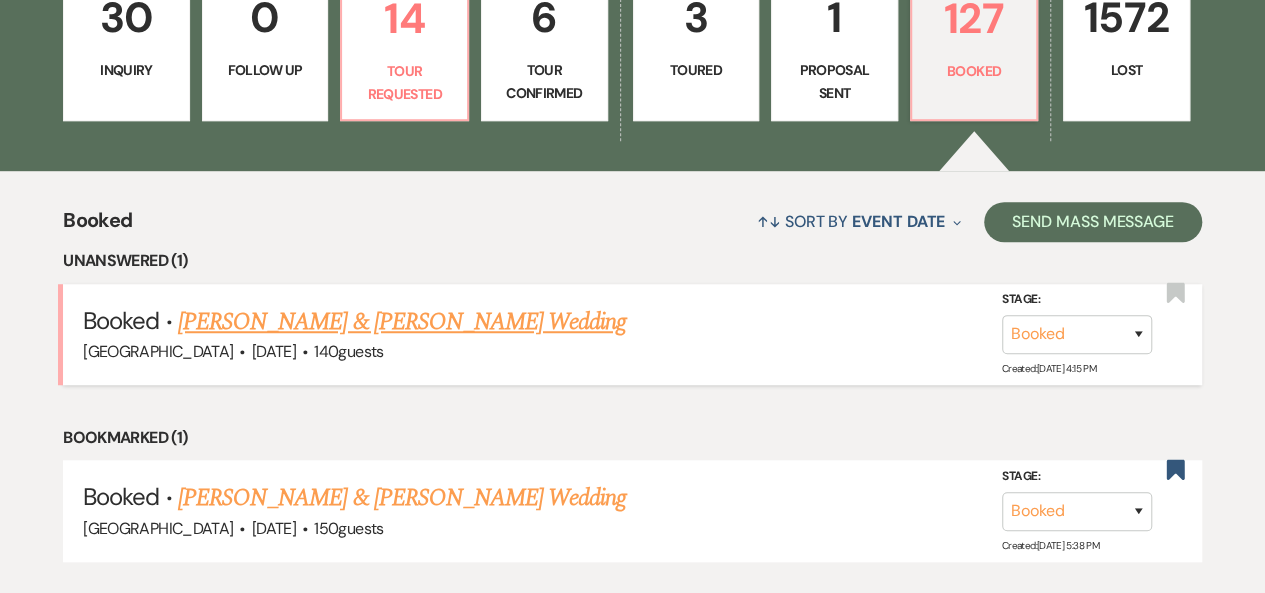 click on "[PERSON_NAME] & [PERSON_NAME] Wedding" at bounding box center (402, 322) 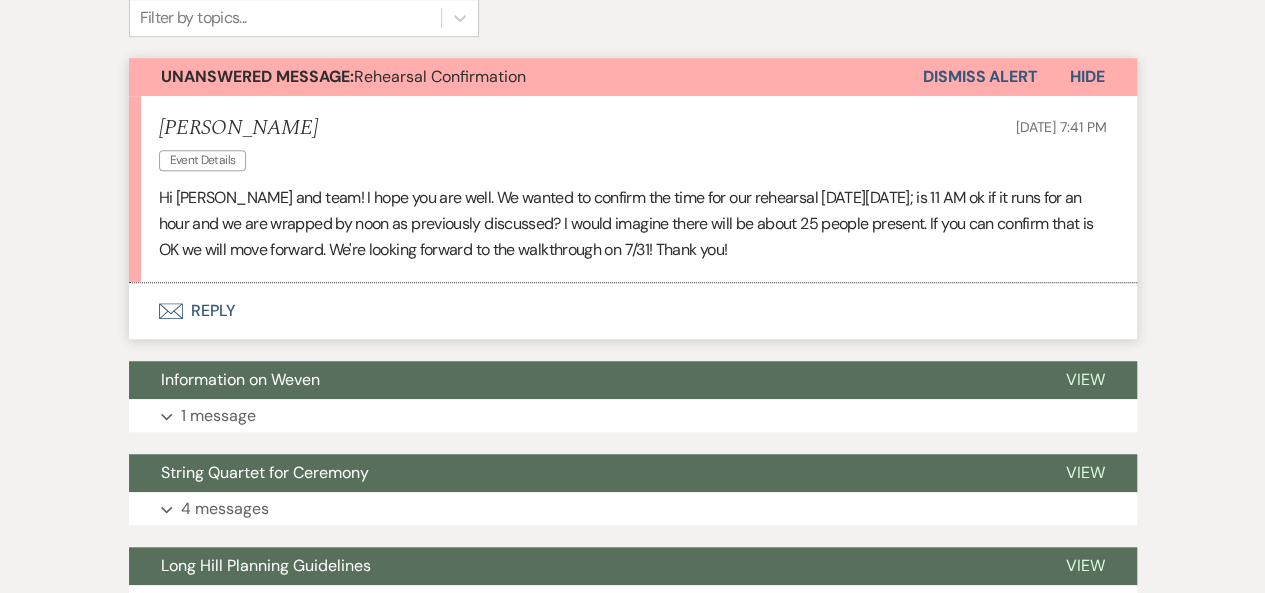 click on "Envelope Reply" at bounding box center (633, 311) 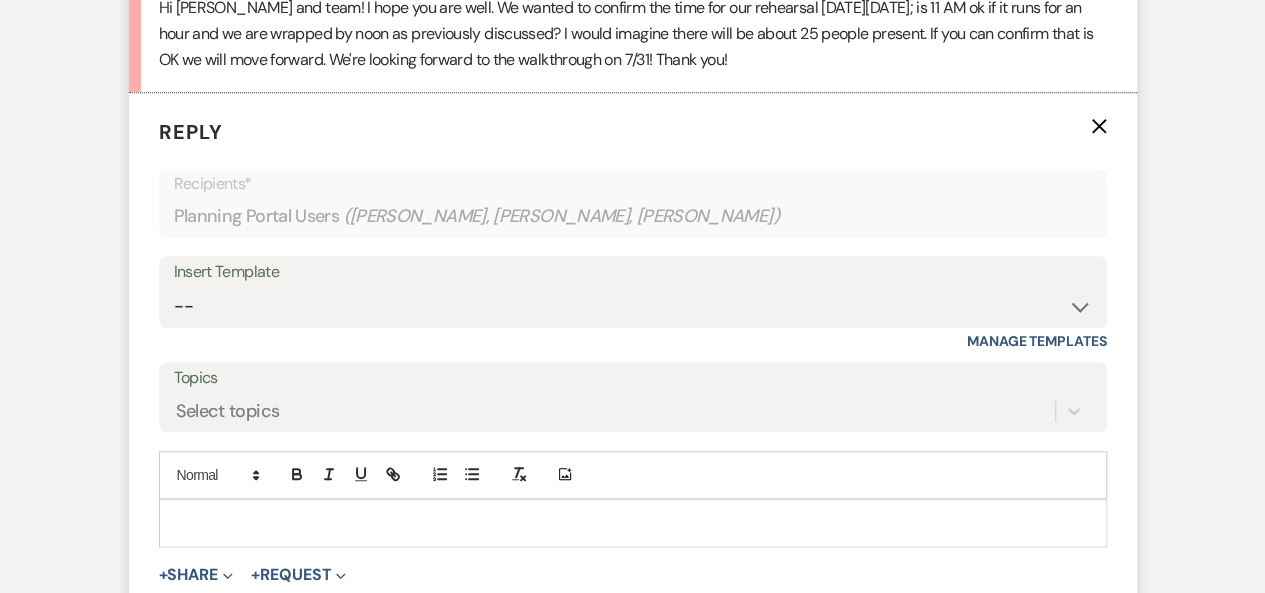 scroll, scrollTop: 792, scrollLeft: 0, axis: vertical 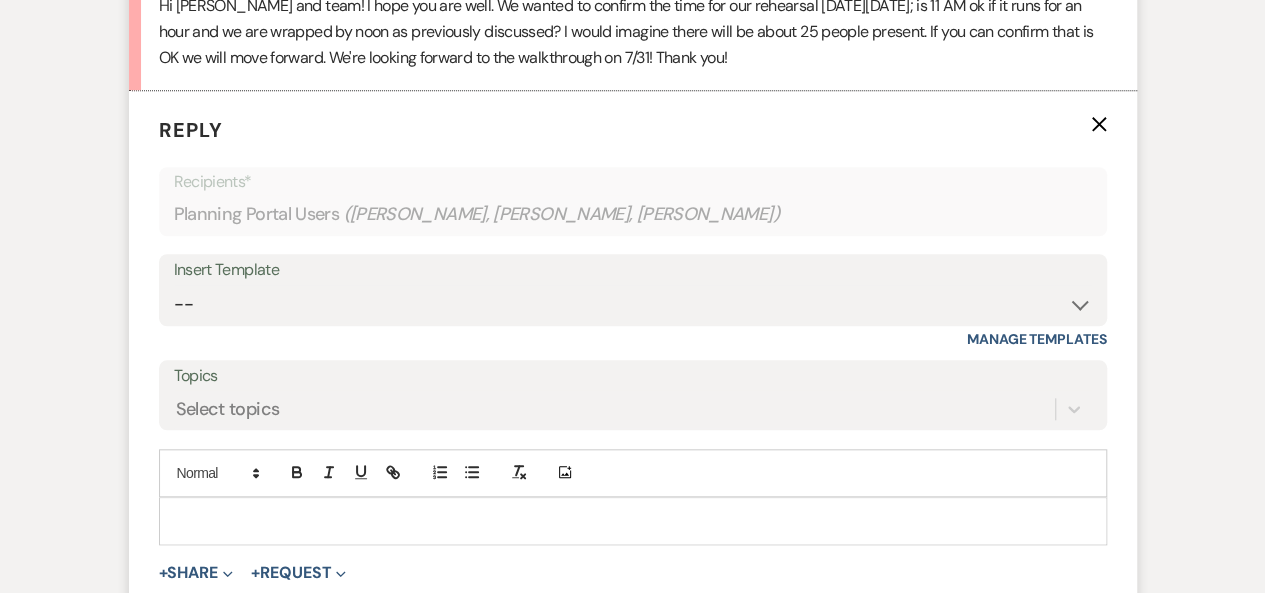 click at bounding box center (633, 521) 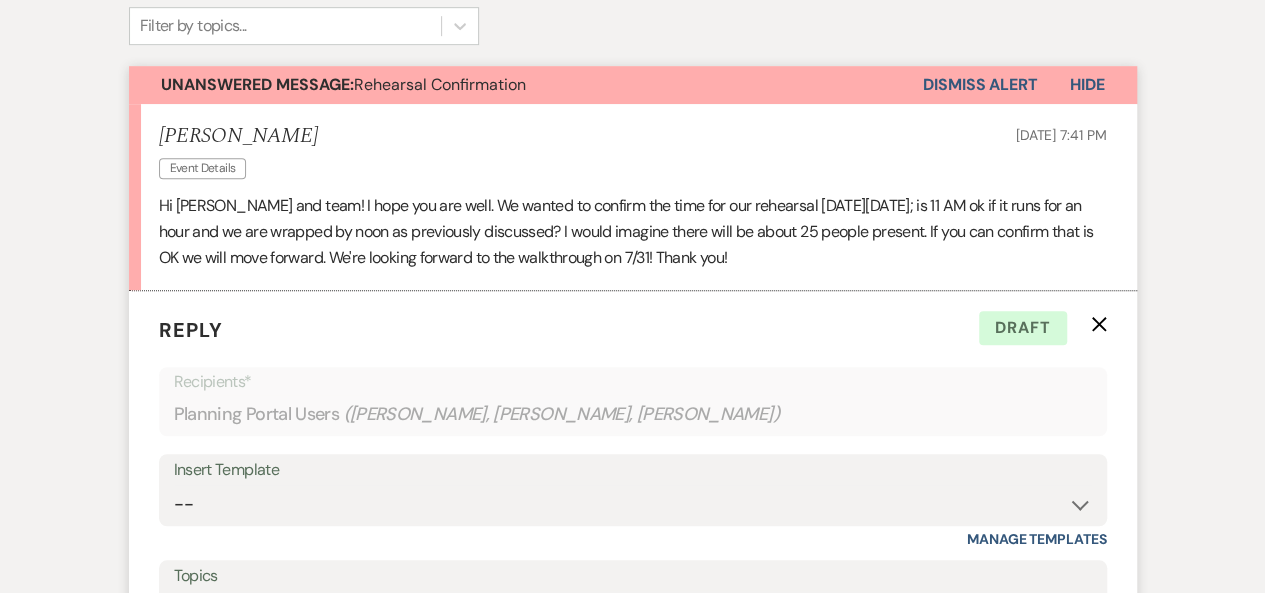 scroll, scrollTop: 292, scrollLeft: 0, axis: vertical 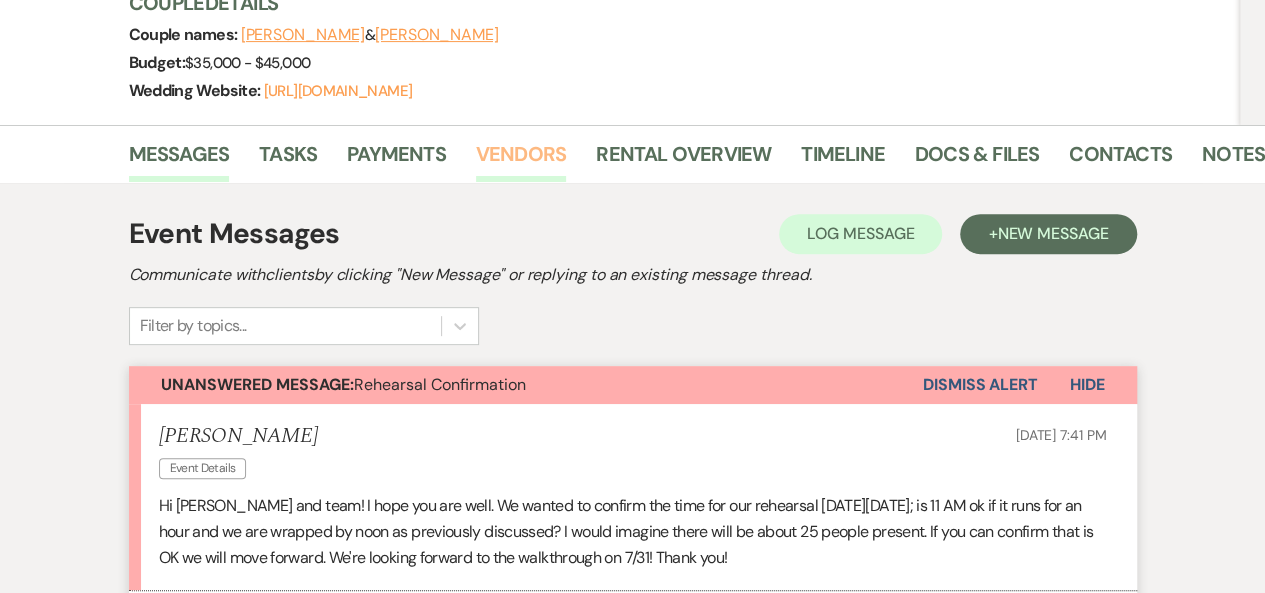 click on "Vendors" at bounding box center (521, 160) 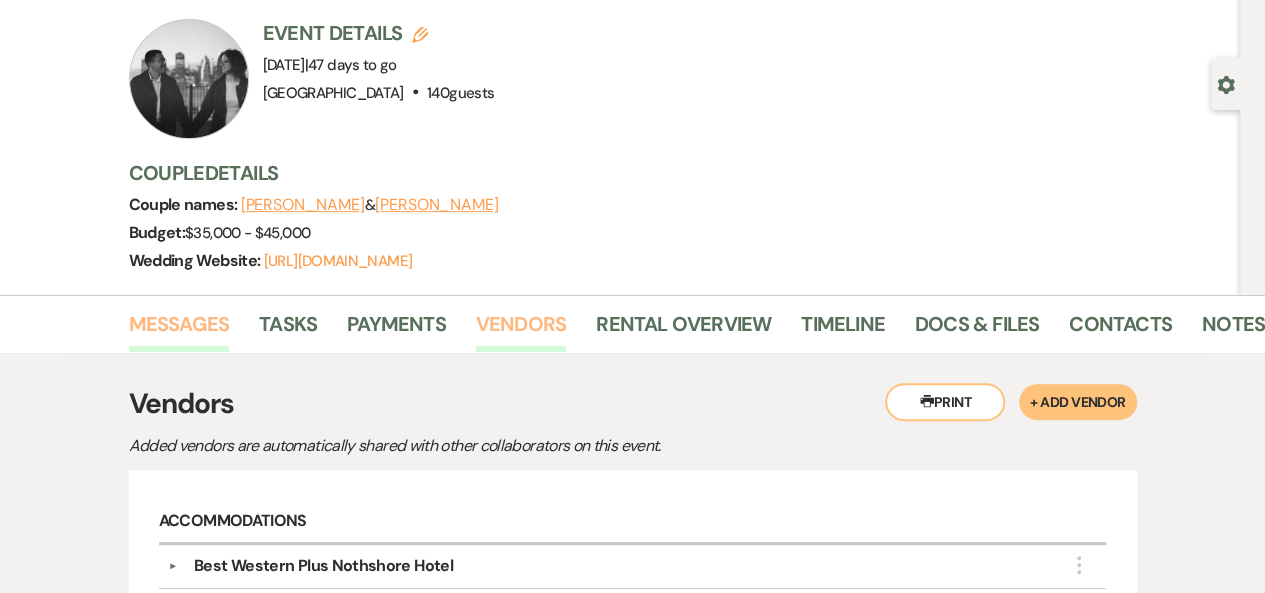 scroll, scrollTop: 92, scrollLeft: 0, axis: vertical 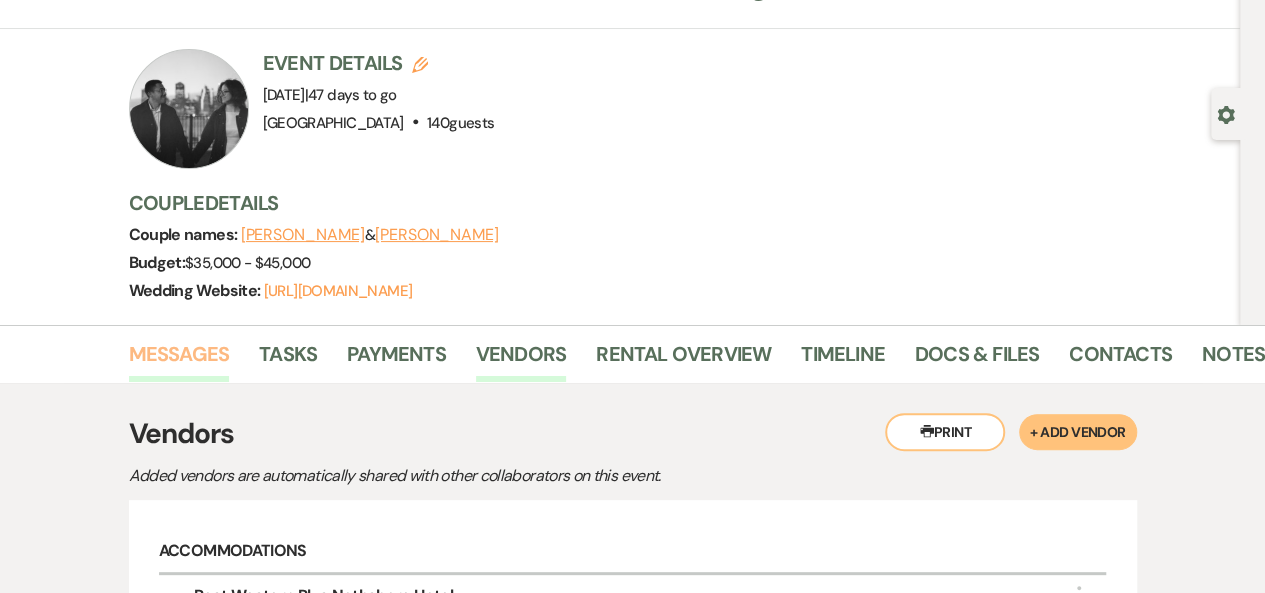 click on "Messages" at bounding box center (179, 360) 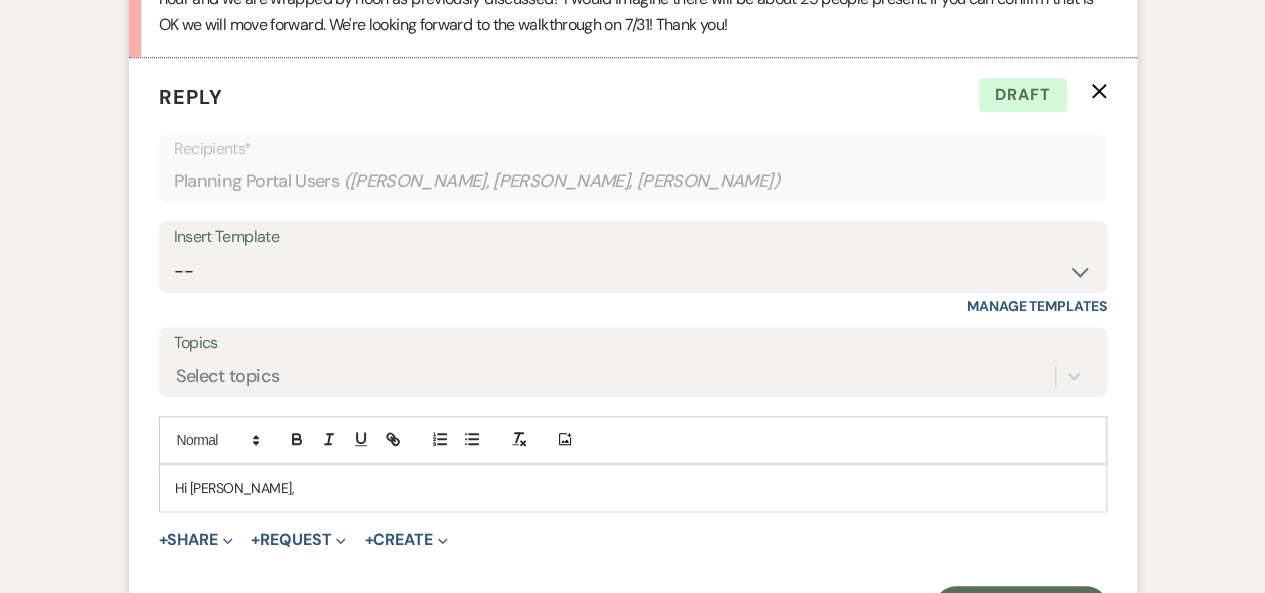 scroll, scrollTop: 881, scrollLeft: 0, axis: vertical 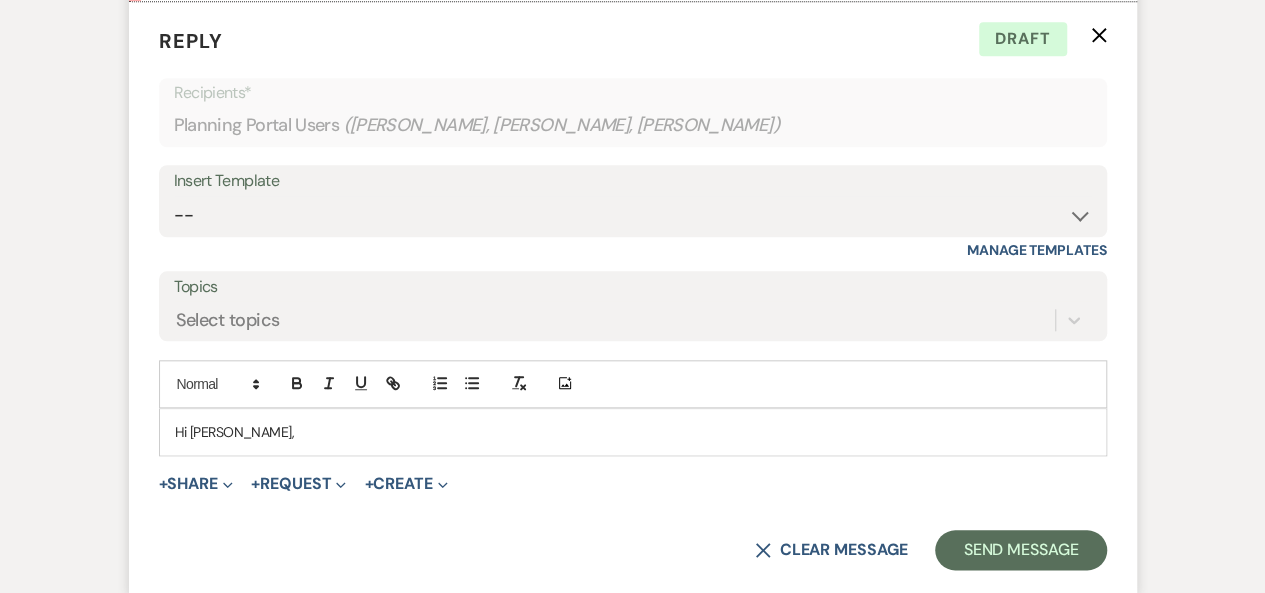 click on "Hi [PERSON_NAME]," at bounding box center [633, 432] 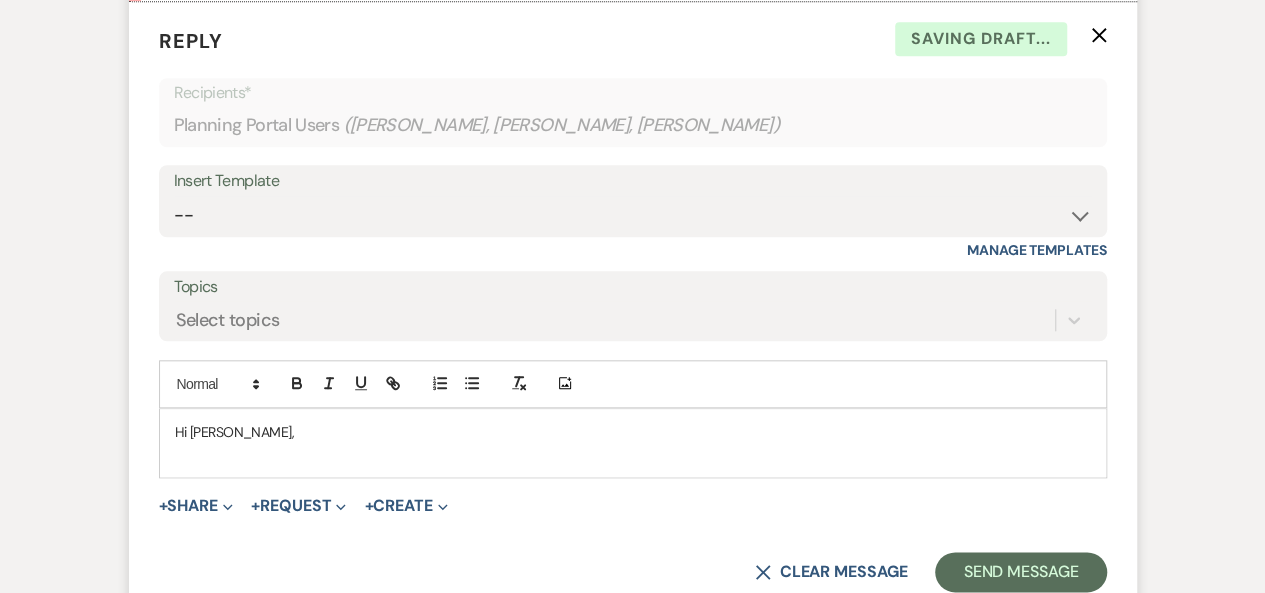 type 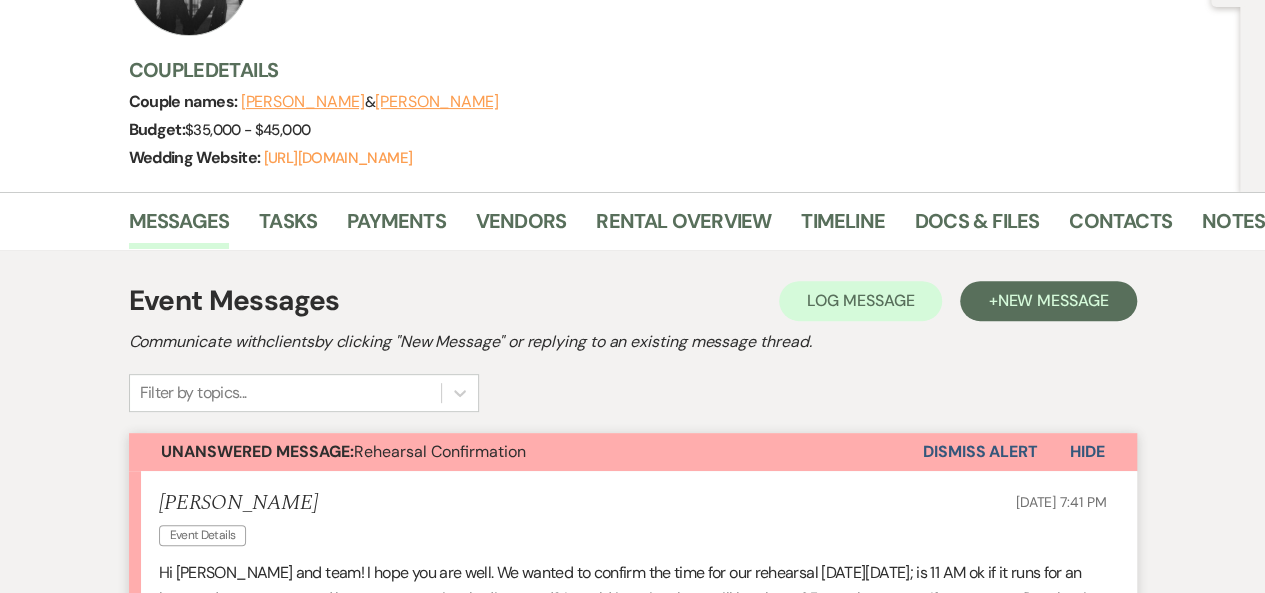 scroll, scrollTop: 181, scrollLeft: 0, axis: vertical 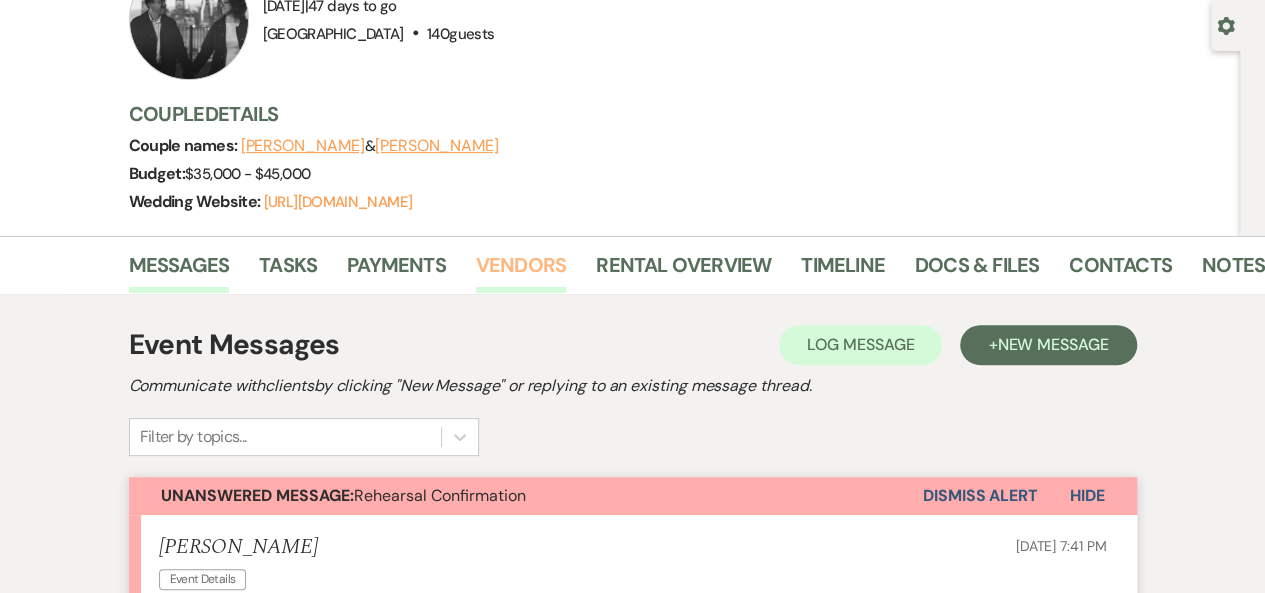click on "Vendors" at bounding box center (521, 271) 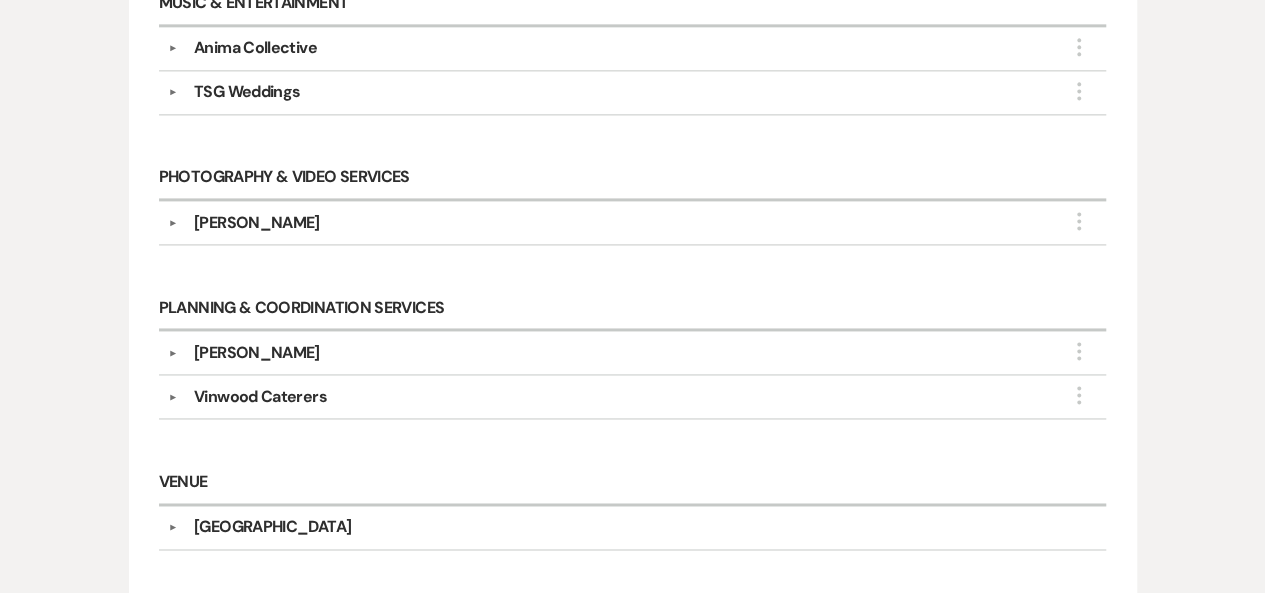 scroll, scrollTop: 1381, scrollLeft: 0, axis: vertical 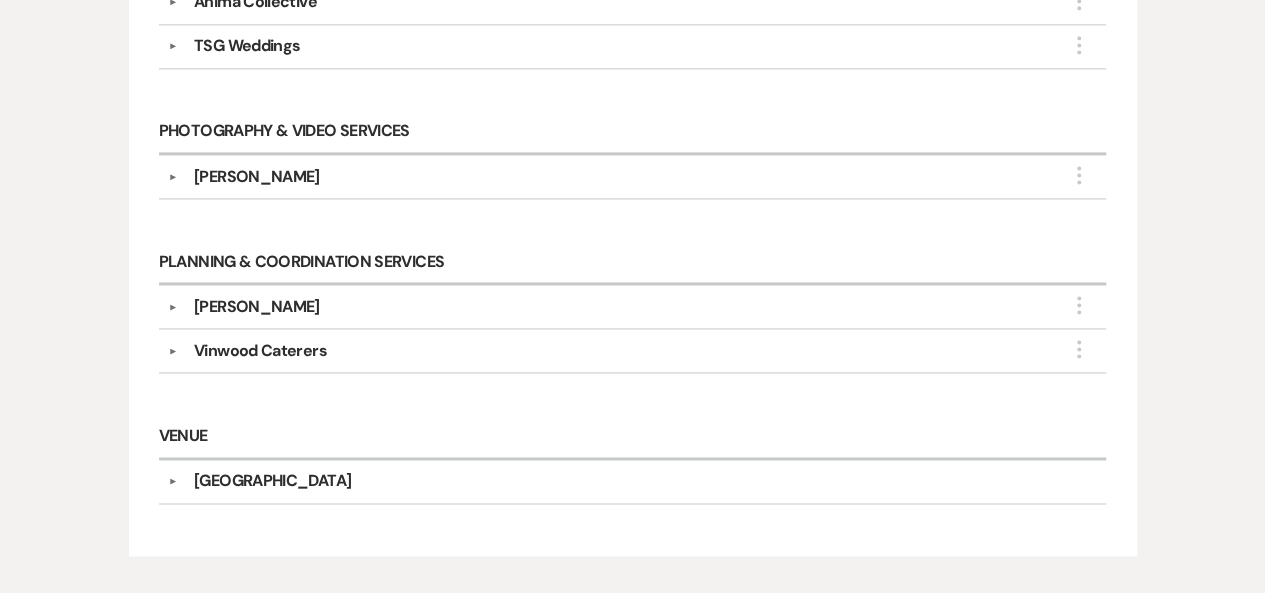 click on "[PERSON_NAME]" at bounding box center (257, 307) 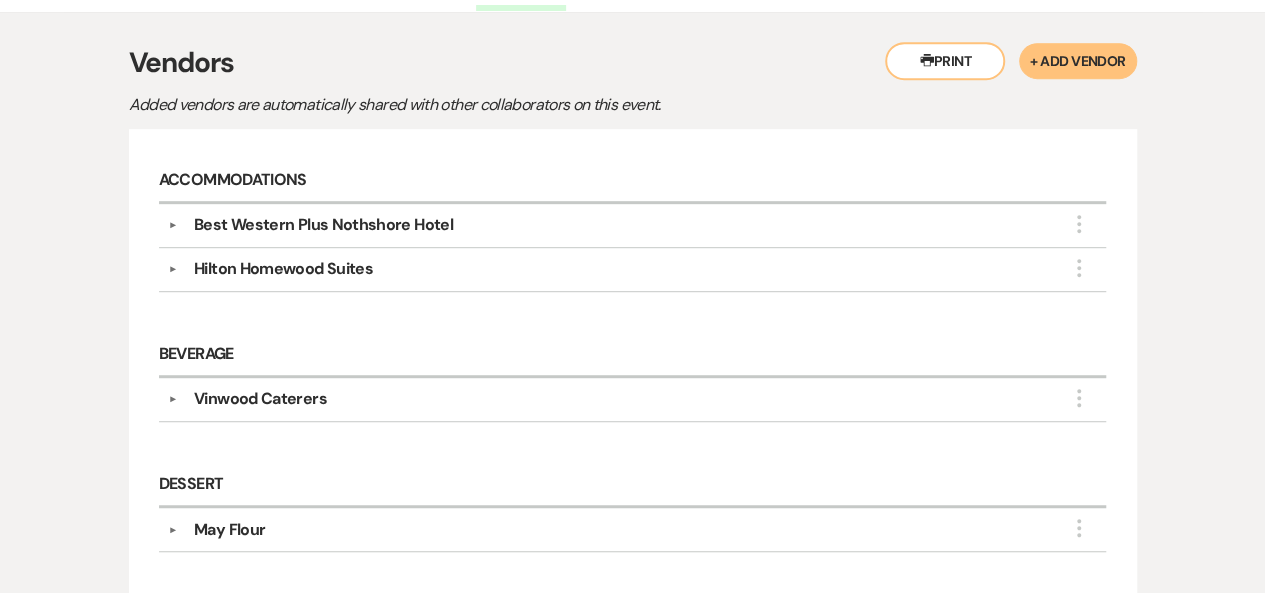 scroll, scrollTop: 163, scrollLeft: 0, axis: vertical 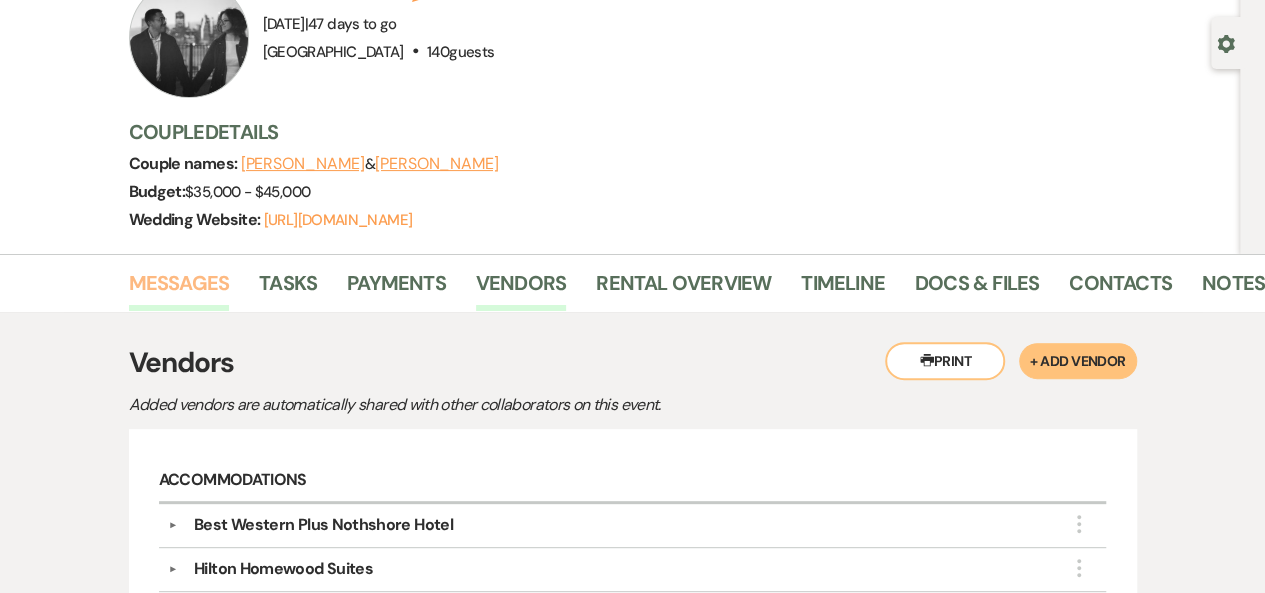 click on "Messages" at bounding box center (179, 289) 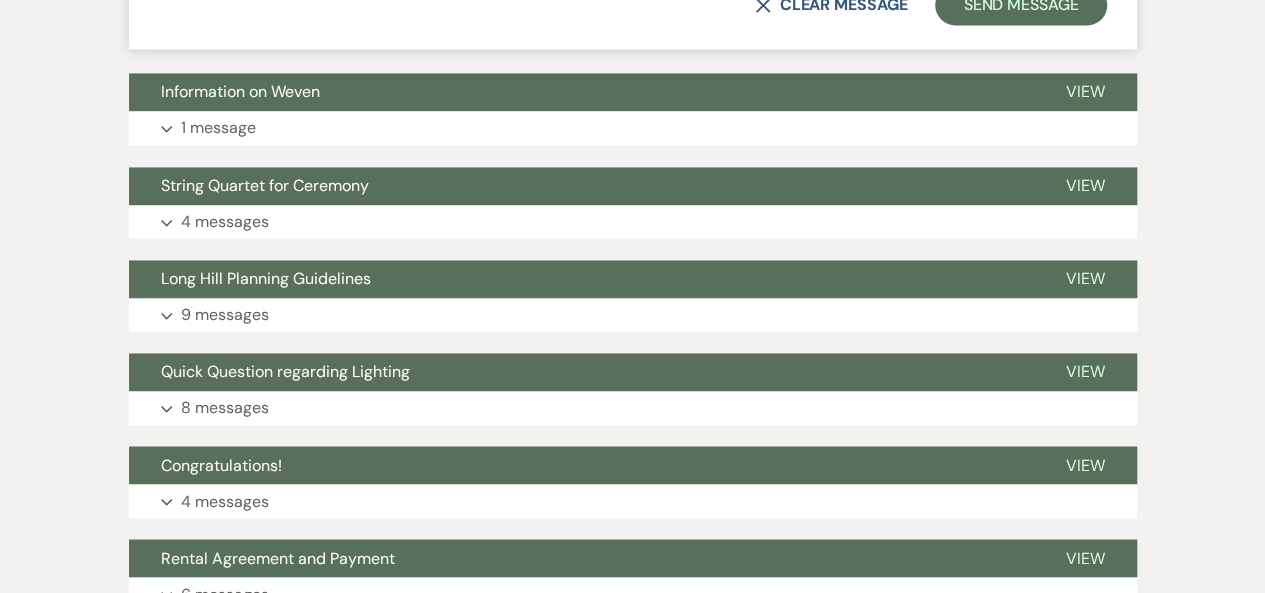 scroll, scrollTop: 1492, scrollLeft: 0, axis: vertical 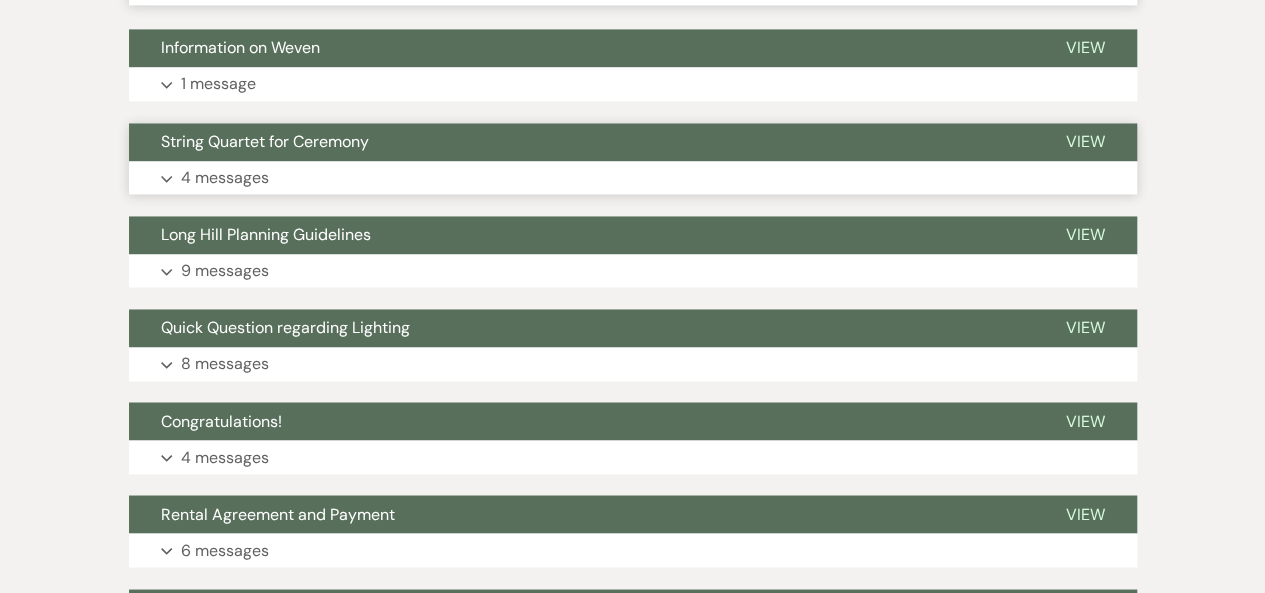 click on "4 messages" at bounding box center (225, 178) 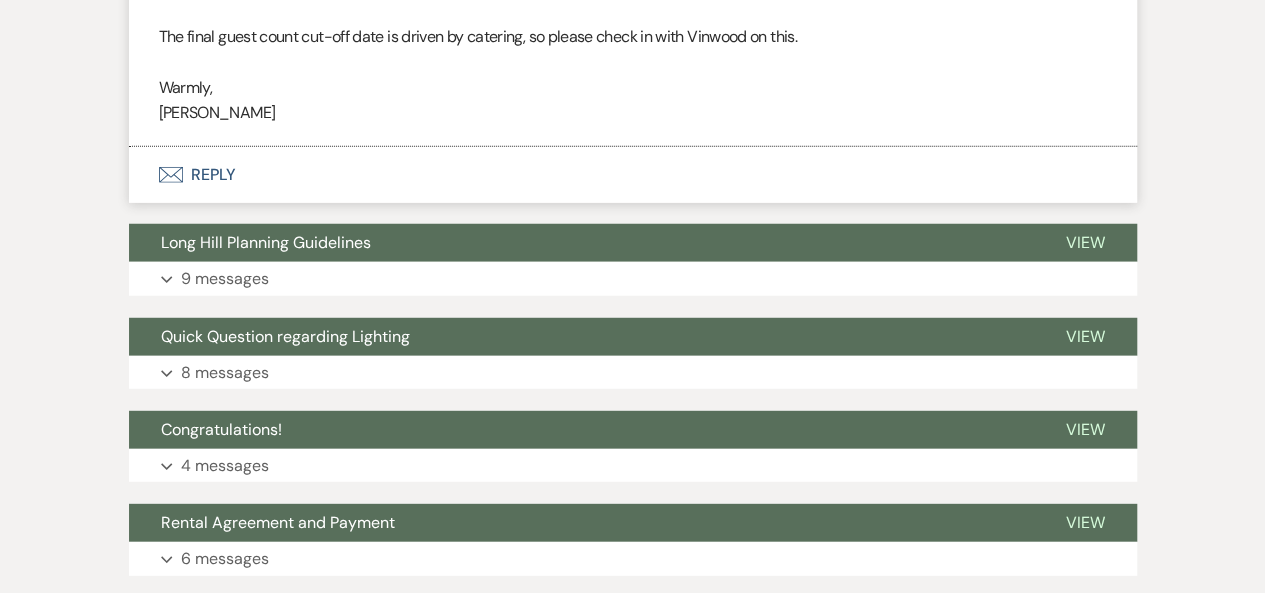 scroll, scrollTop: 2592, scrollLeft: 0, axis: vertical 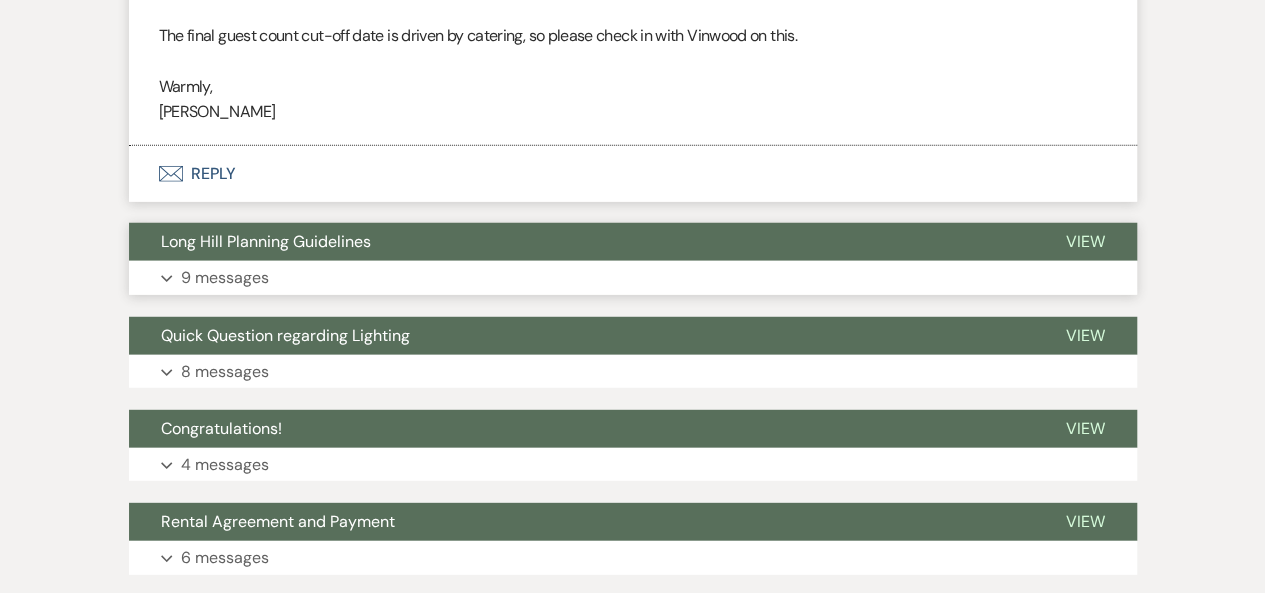 click on "Expand 9 messages" at bounding box center (633, 278) 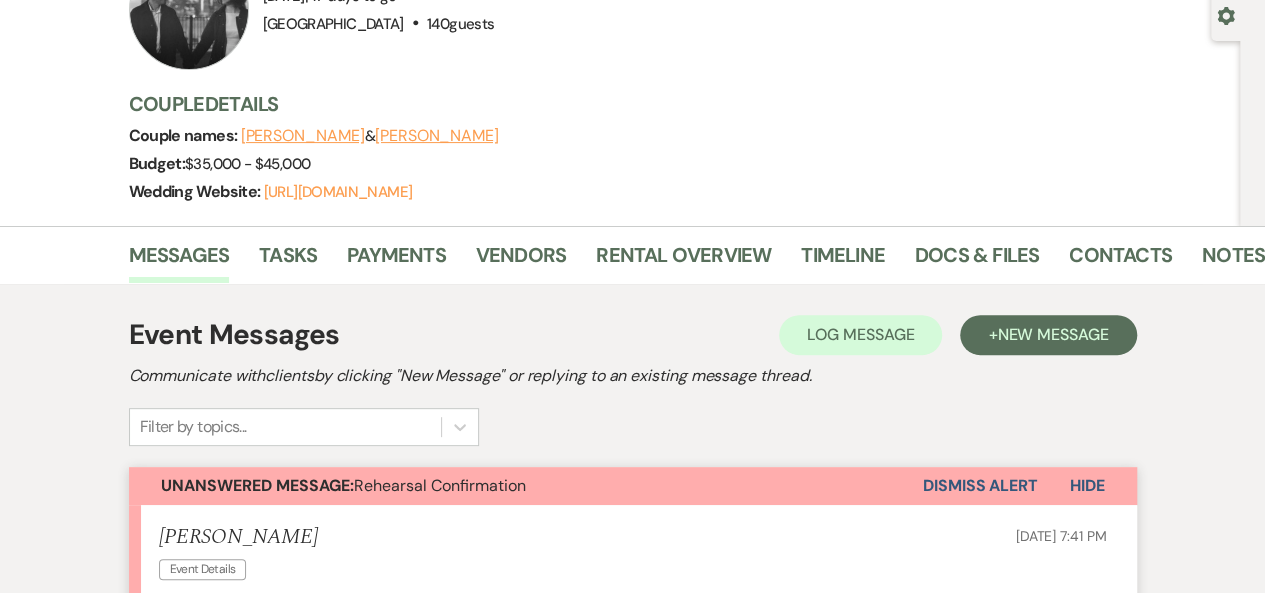 scroll, scrollTop: 200, scrollLeft: 0, axis: vertical 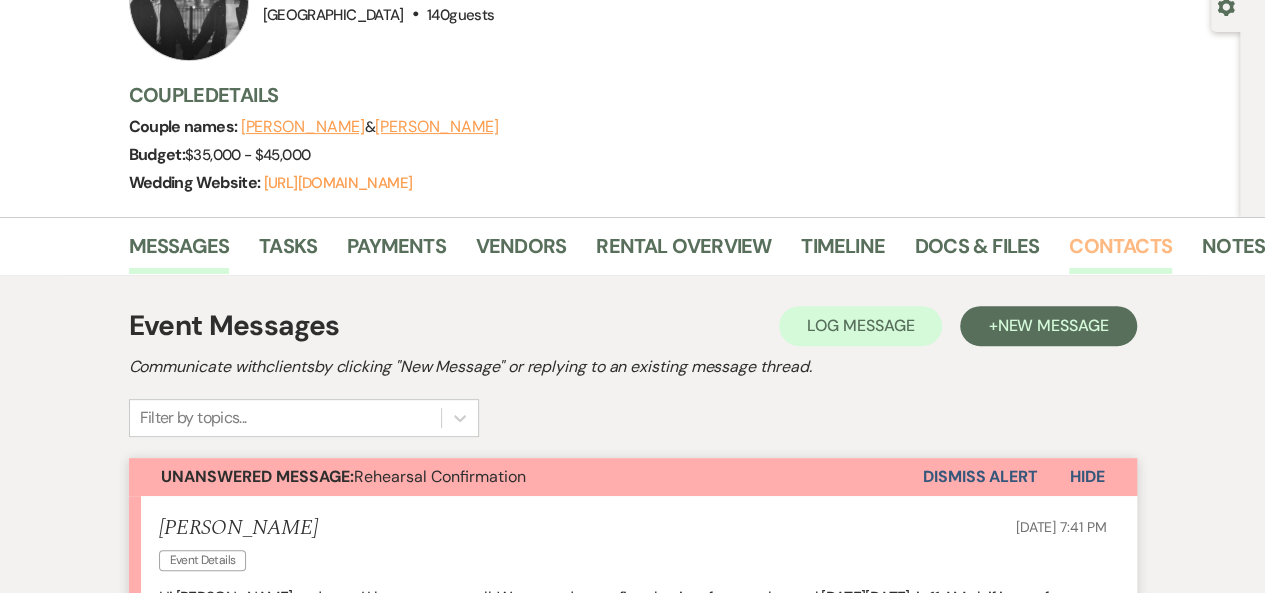 click on "Contacts" at bounding box center [1120, 252] 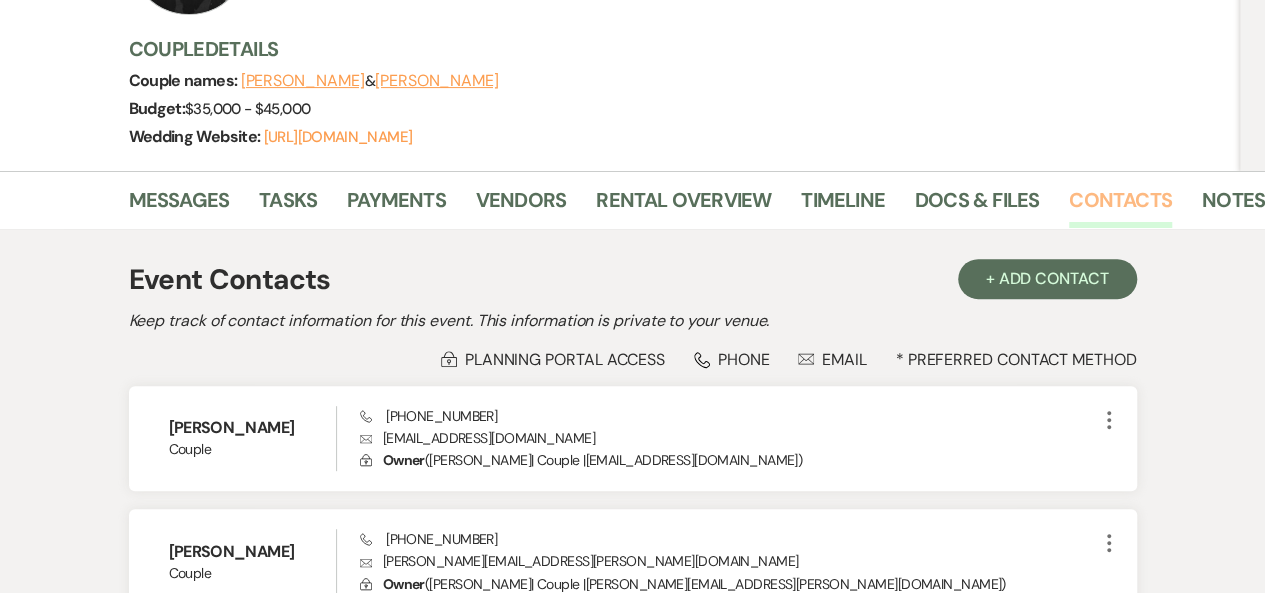 scroll, scrollTop: 200, scrollLeft: 0, axis: vertical 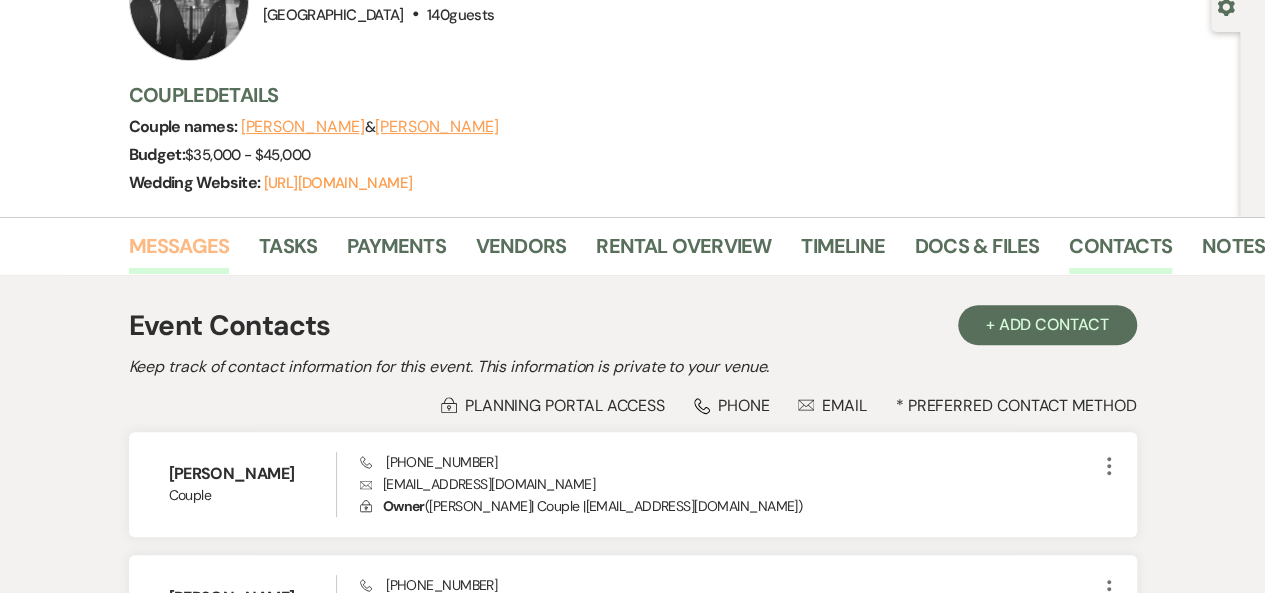 click on "Messages" at bounding box center [179, 252] 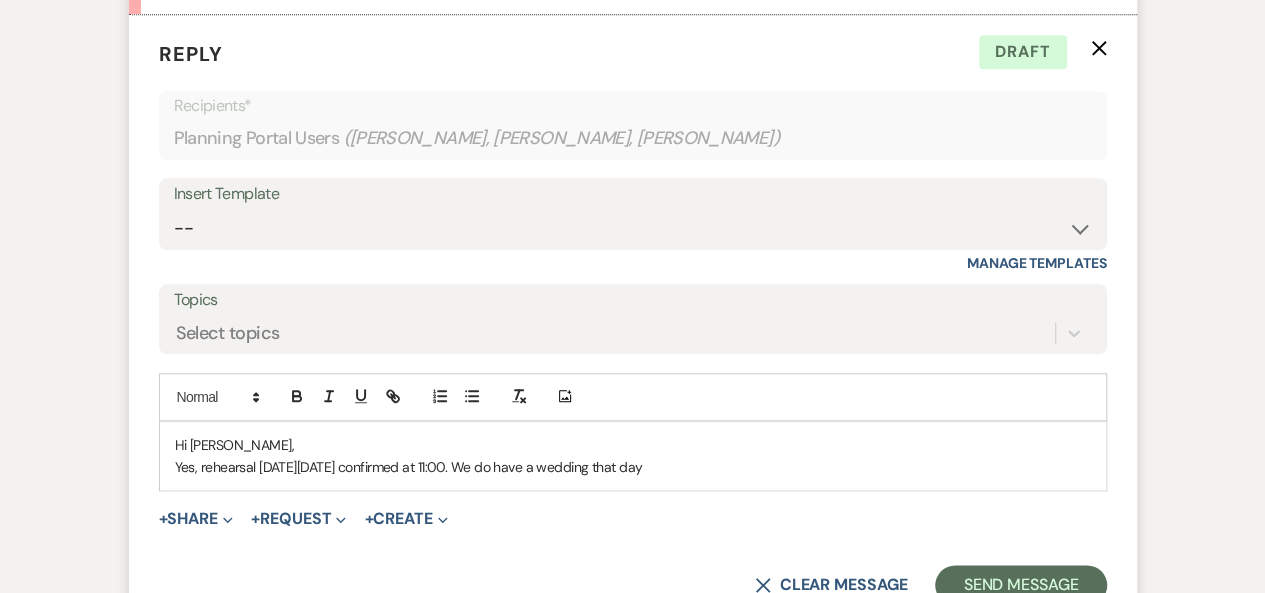 scroll, scrollTop: 892, scrollLeft: 0, axis: vertical 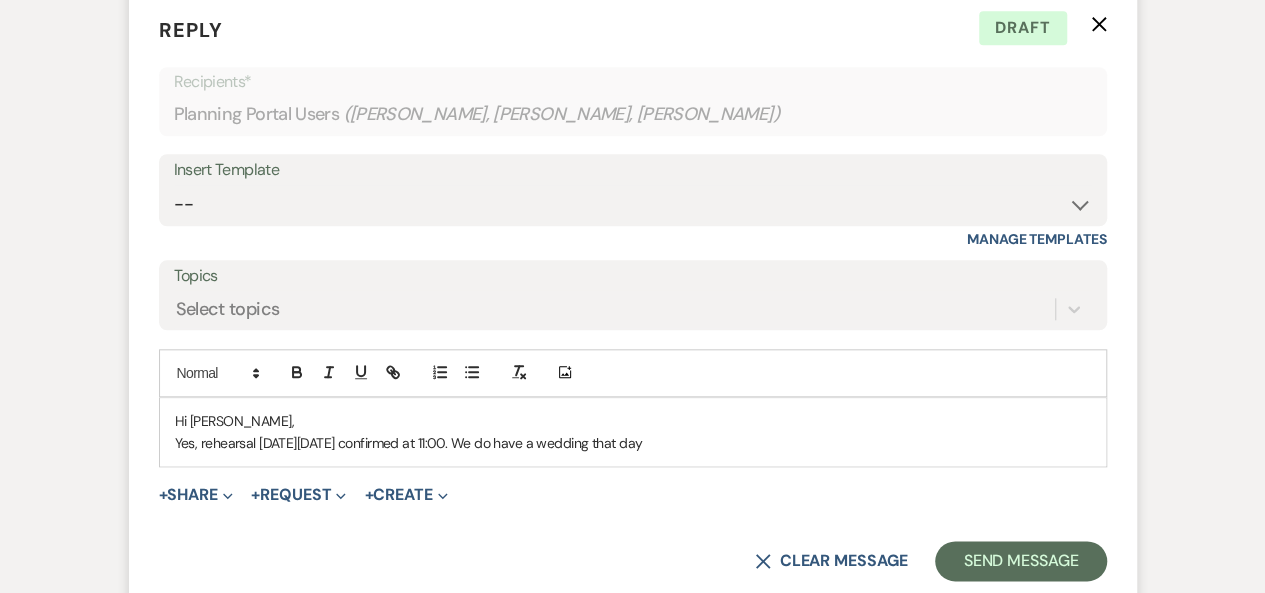 click on "Yes, rehearsal [DATE][DATE] confirmed at 11:00. We do have a wedding that day" at bounding box center (633, 443) 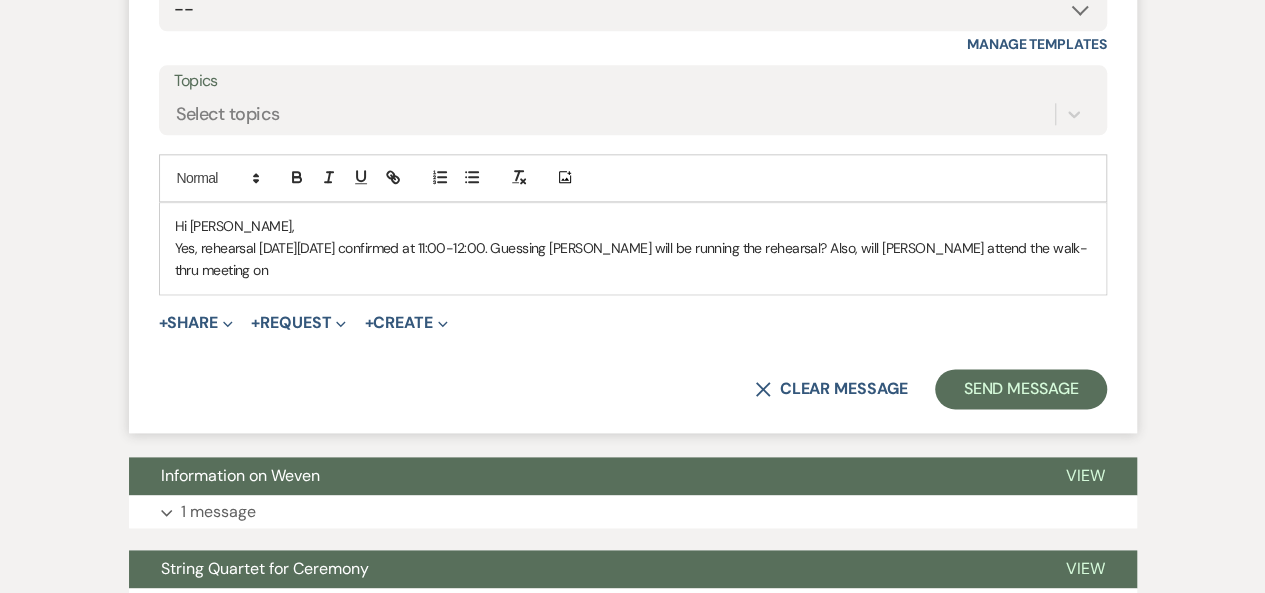 scroll, scrollTop: 1088, scrollLeft: 0, axis: vertical 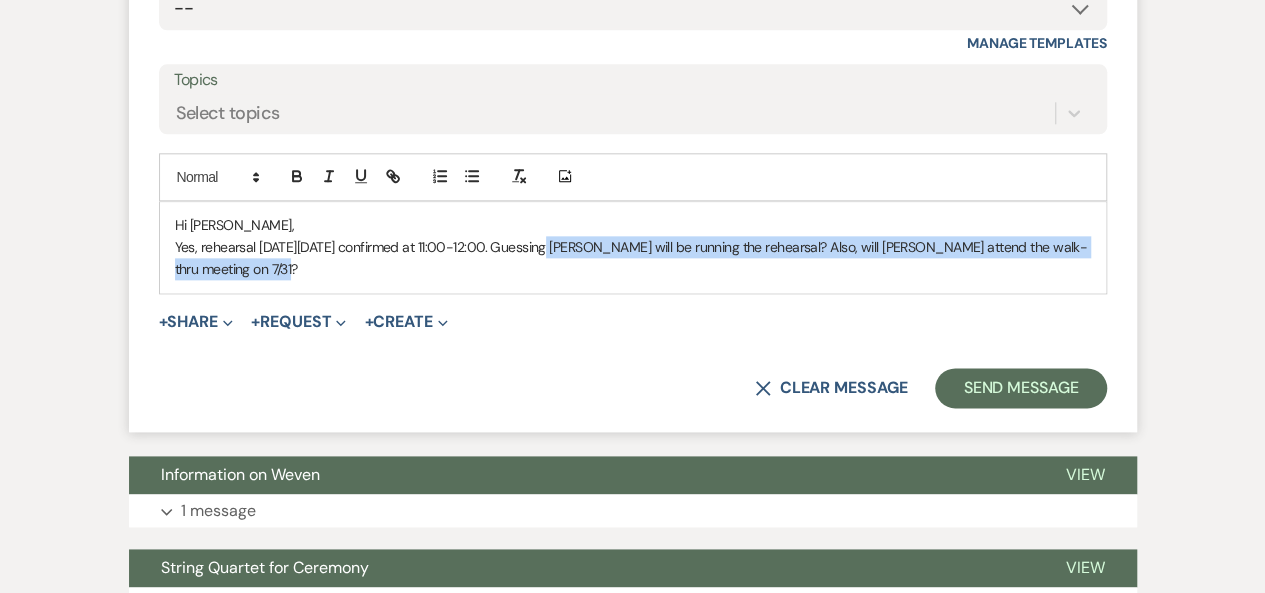 drag, startPoint x: 524, startPoint y: 243, endPoint x: 532, endPoint y: 261, distance: 19.697716 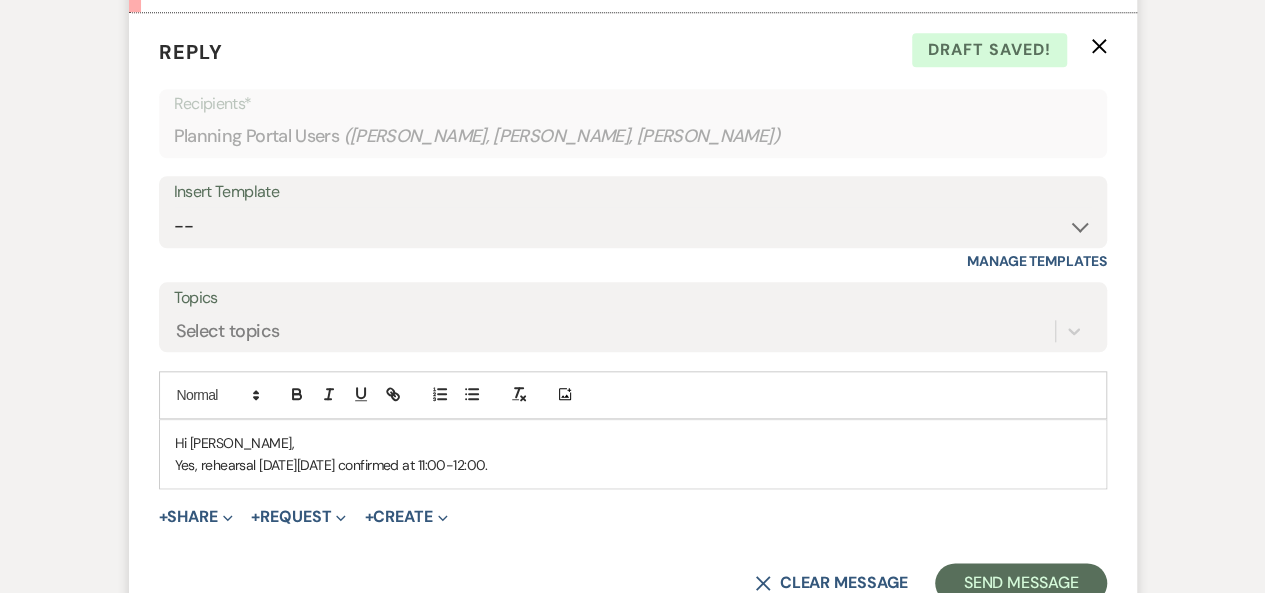 scroll, scrollTop: 888, scrollLeft: 0, axis: vertical 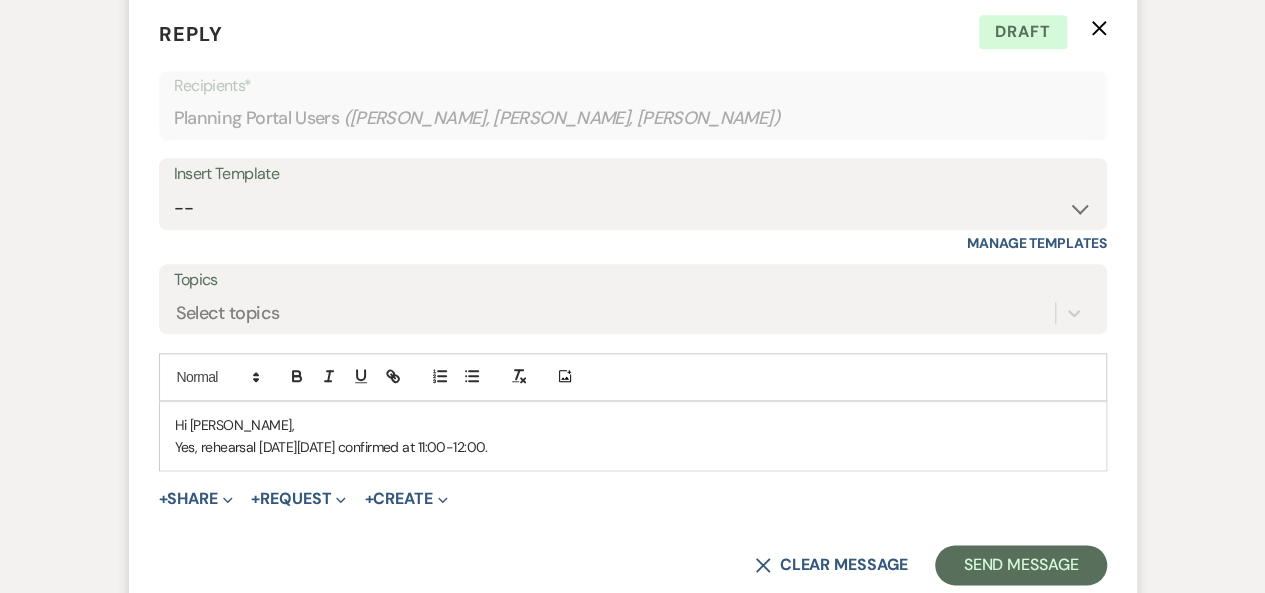 click on "Yes, rehearsal [DATE][DATE] confirmed at 11:00-12:00." at bounding box center [633, 447] 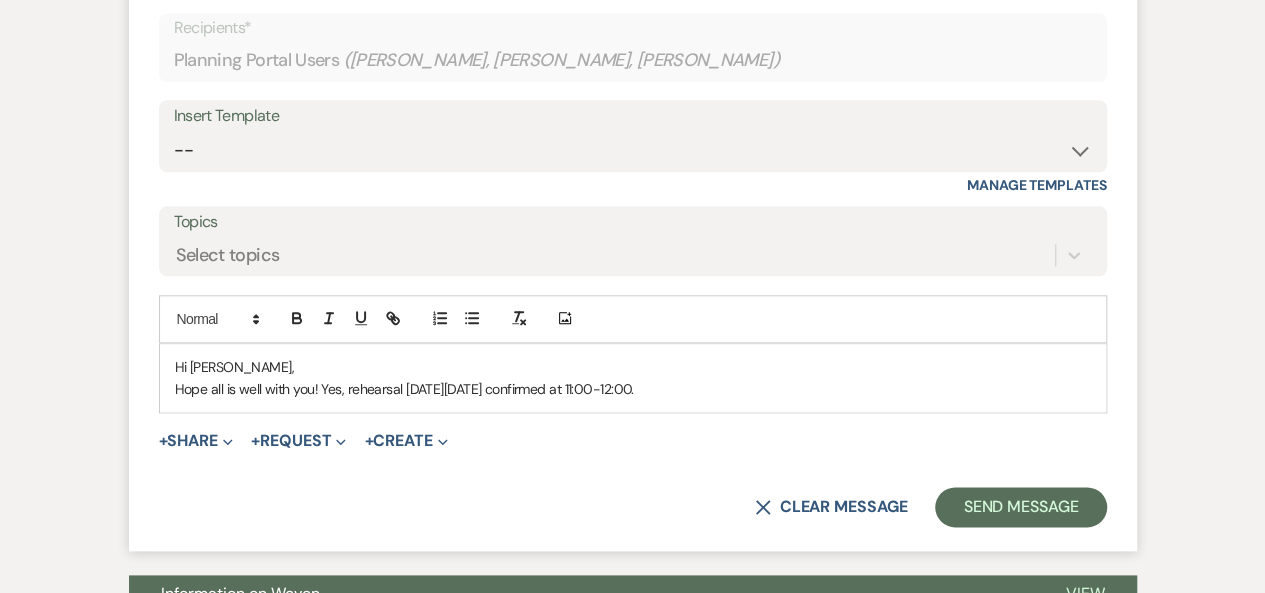 scroll, scrollTop: 988, scrollLeft: 0, axis: vertical 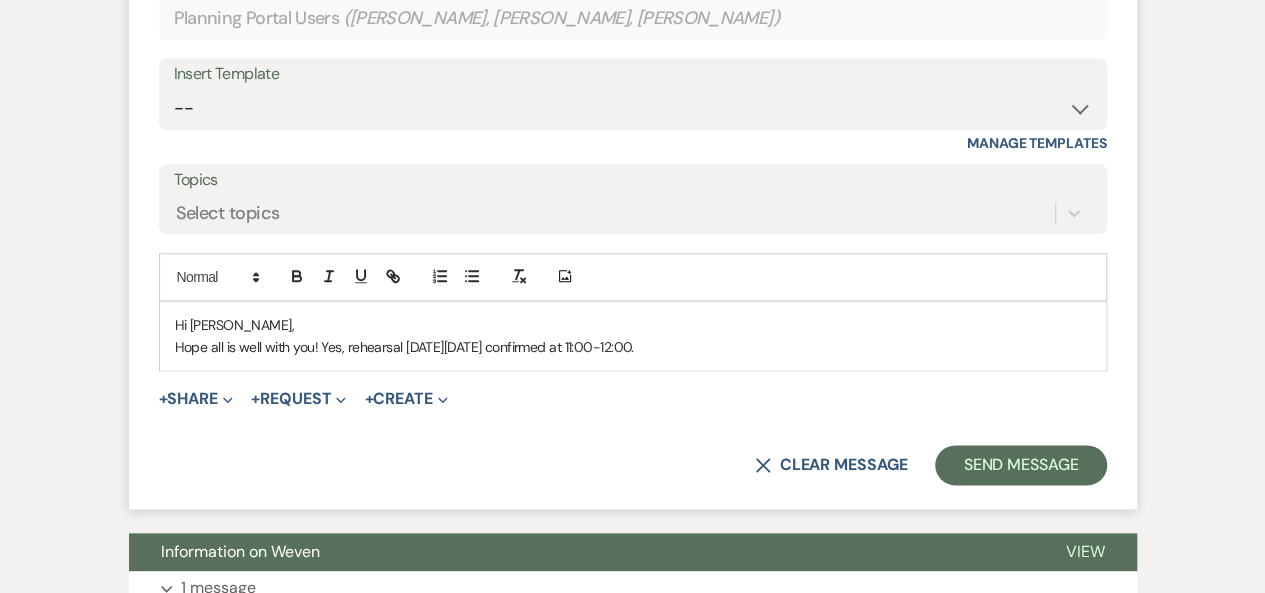 click on "Hope all is well with you! Yes, rehearsal [DATE][DATE] confirmed at 11:00-12:00." at bounding box center (633, 347) 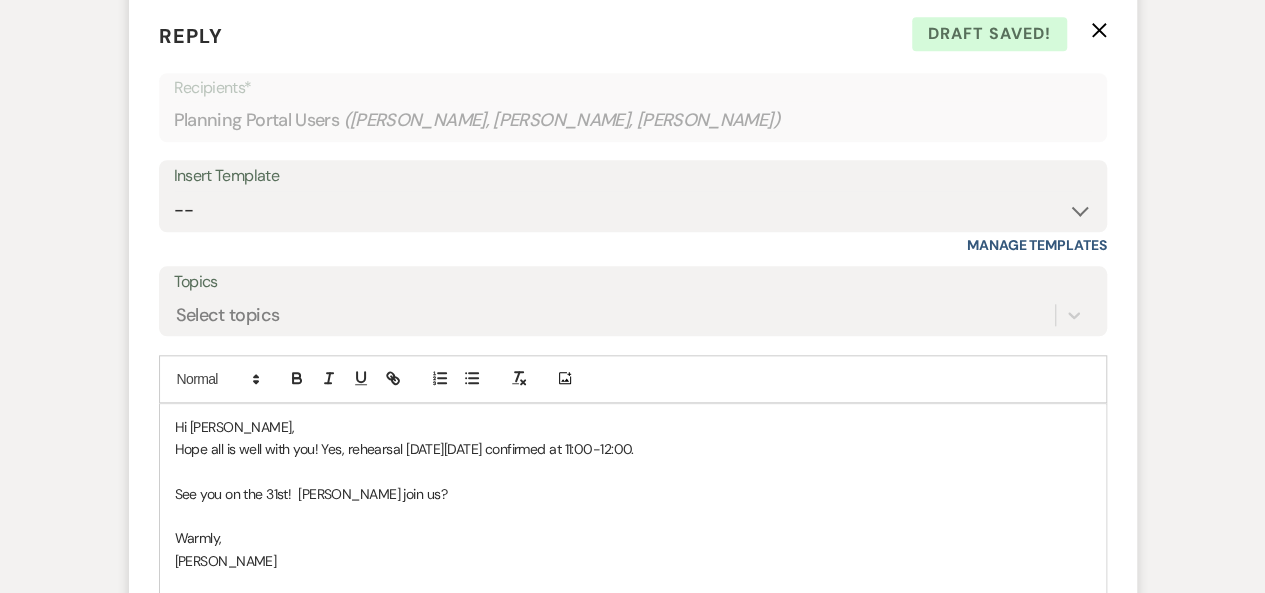 scroll, scrollTop: 1188, scrollLeft: 0, axis: vertical 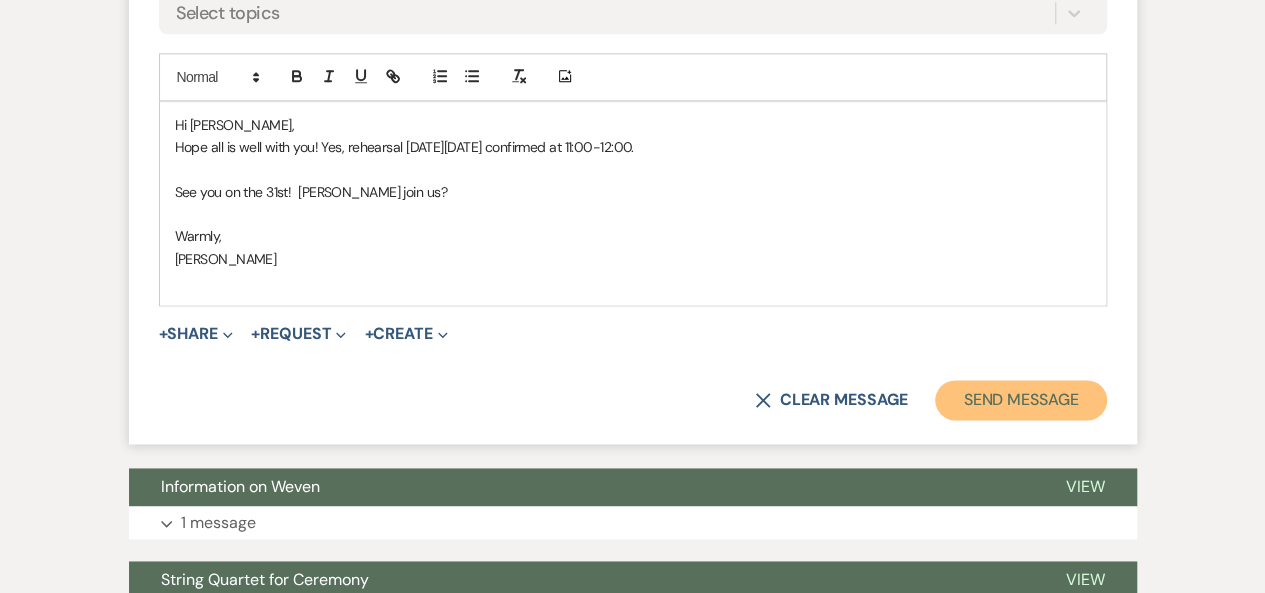 click on "Send Message" at bounding box center (1020, 400) 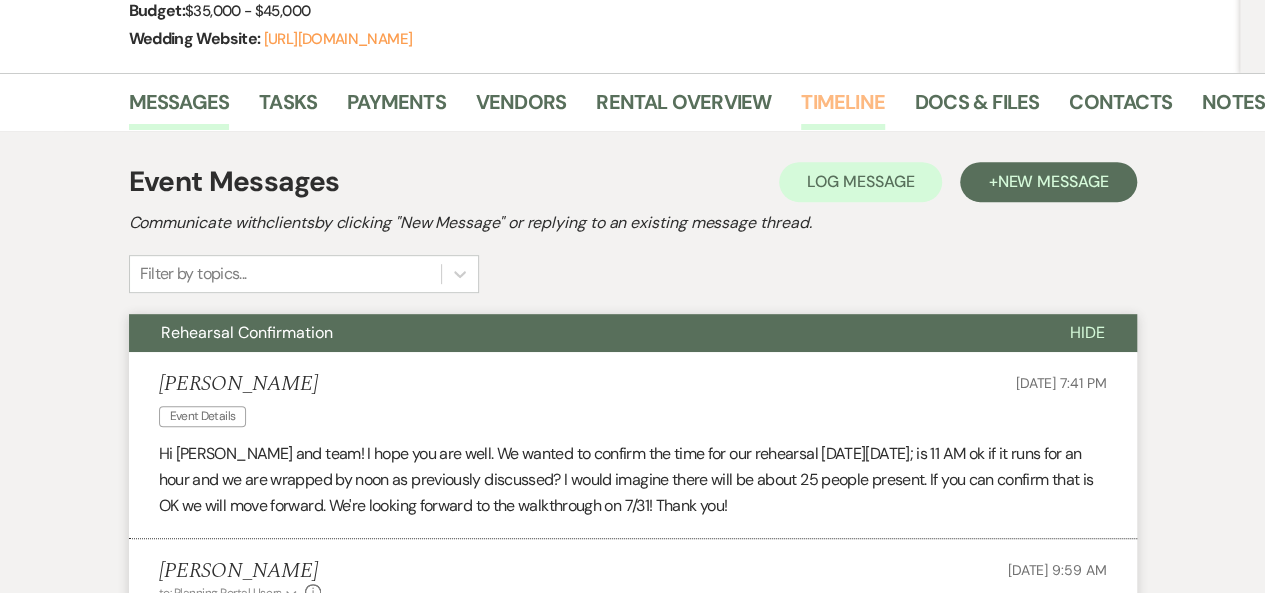 scroll, scrollTop: 0, scrollLeft: 0, axis: both 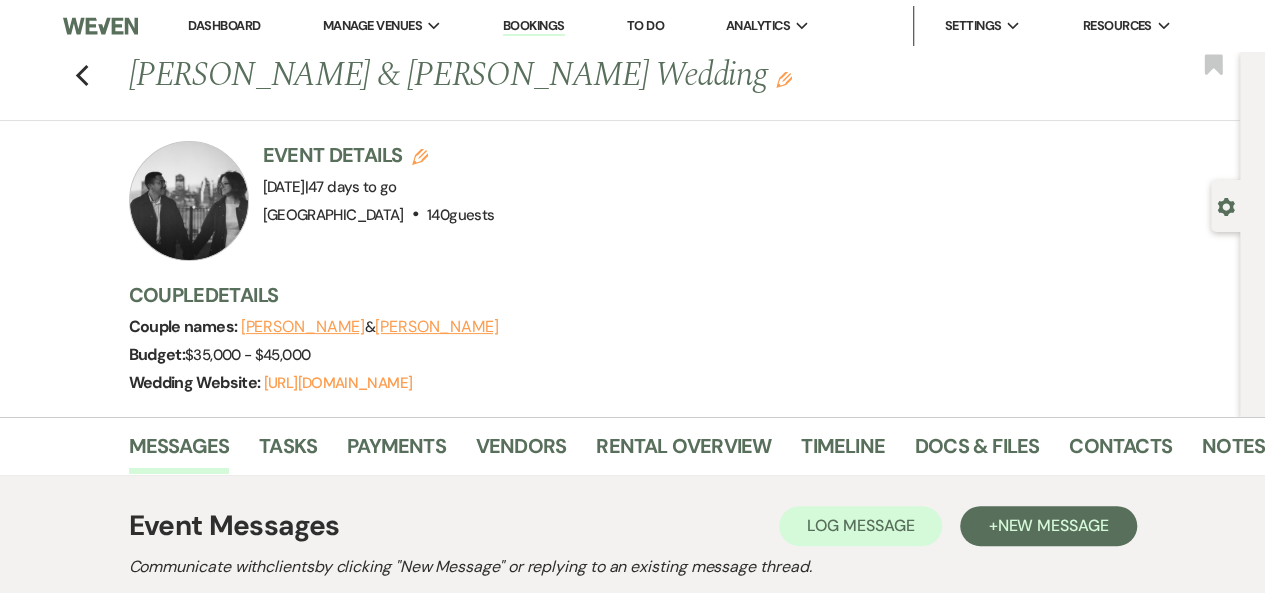 click on "Dashboard" at bounding box center [224, 25] 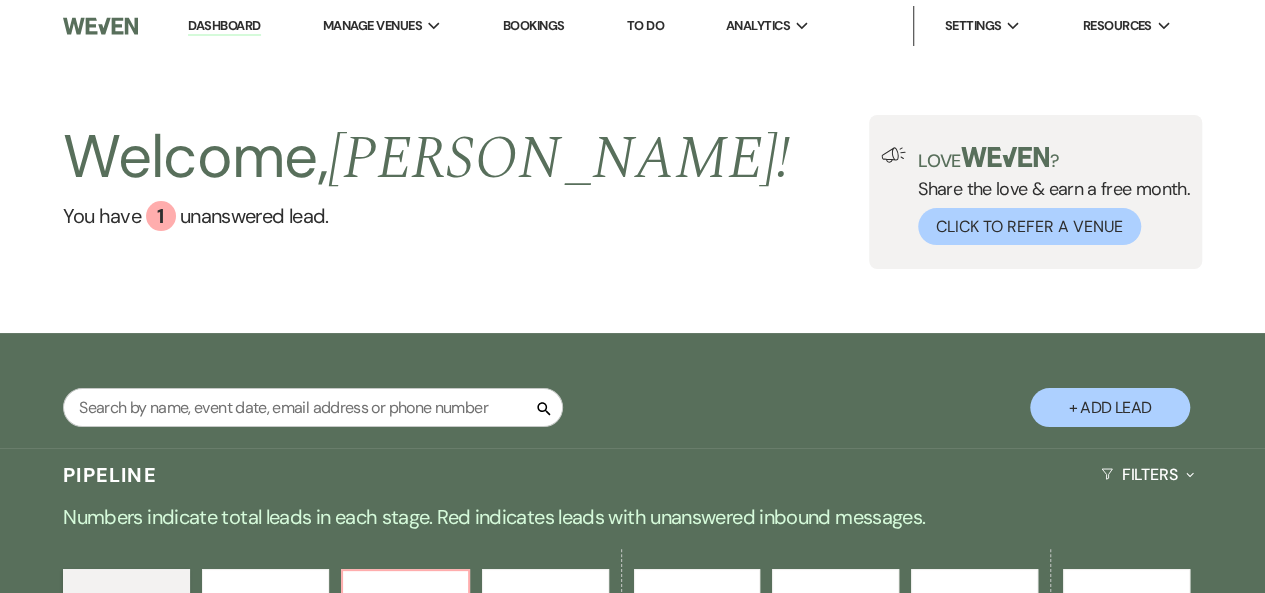 scroll, scrollTop: 300, scrollLeft: 0, axis: vertical 